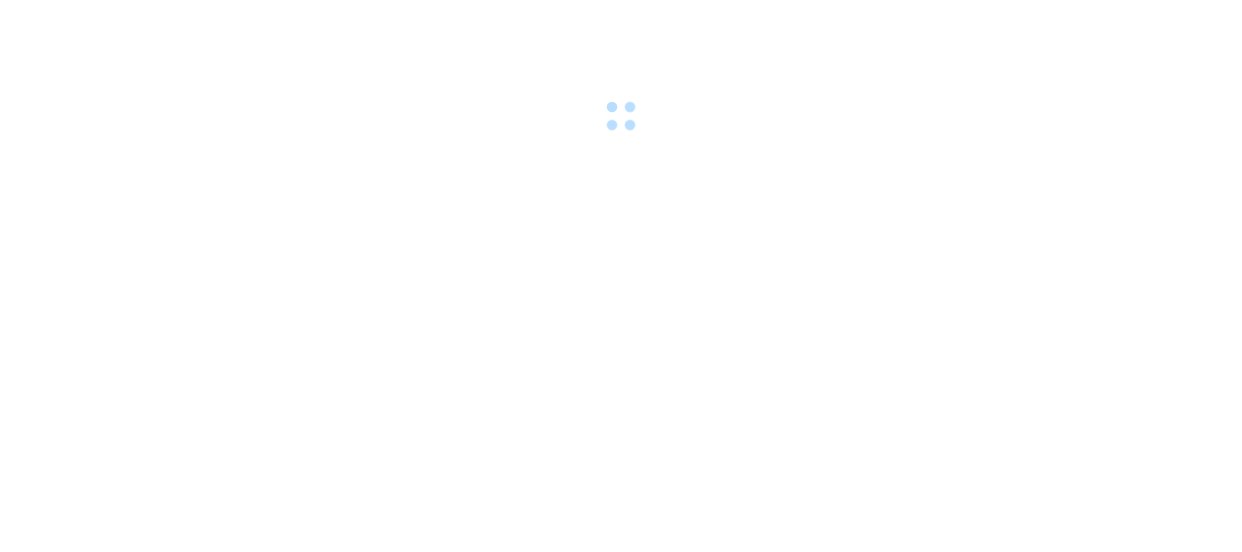 scroll, scrollTop: 0, scrollLeft: 0, axis: both 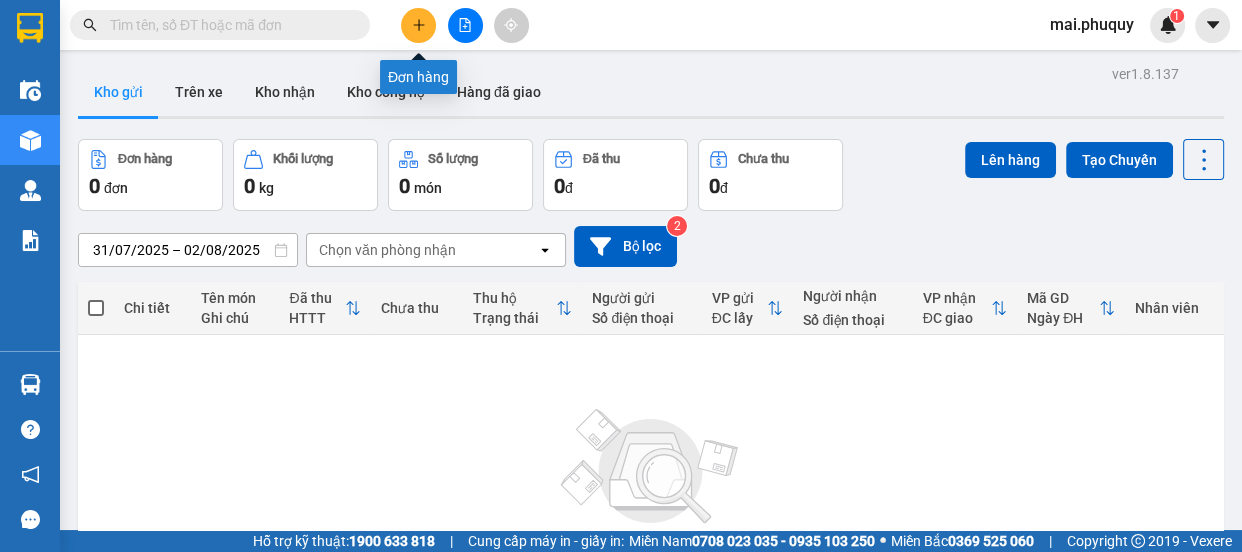 click 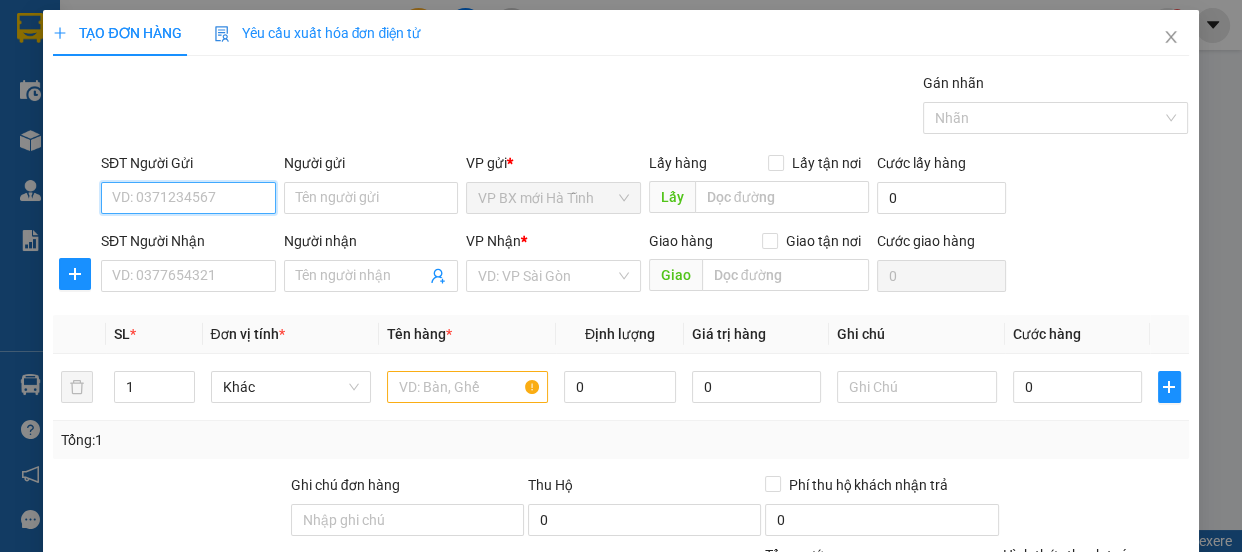 click on "SĐT Người Gửi" at bounding box center (188, 198) 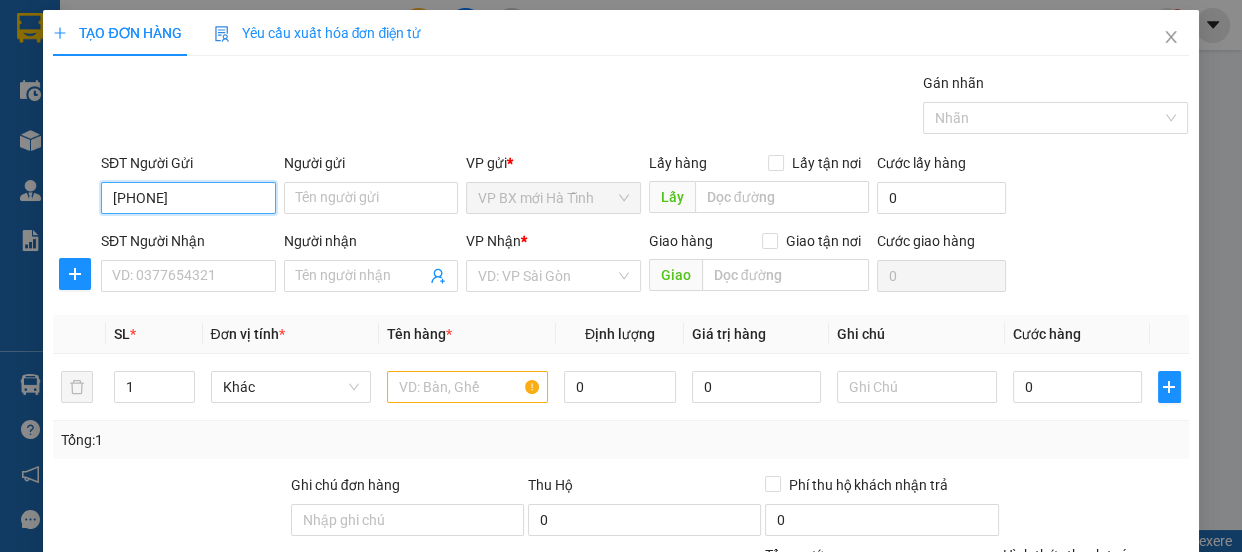type on "[PHONE]" 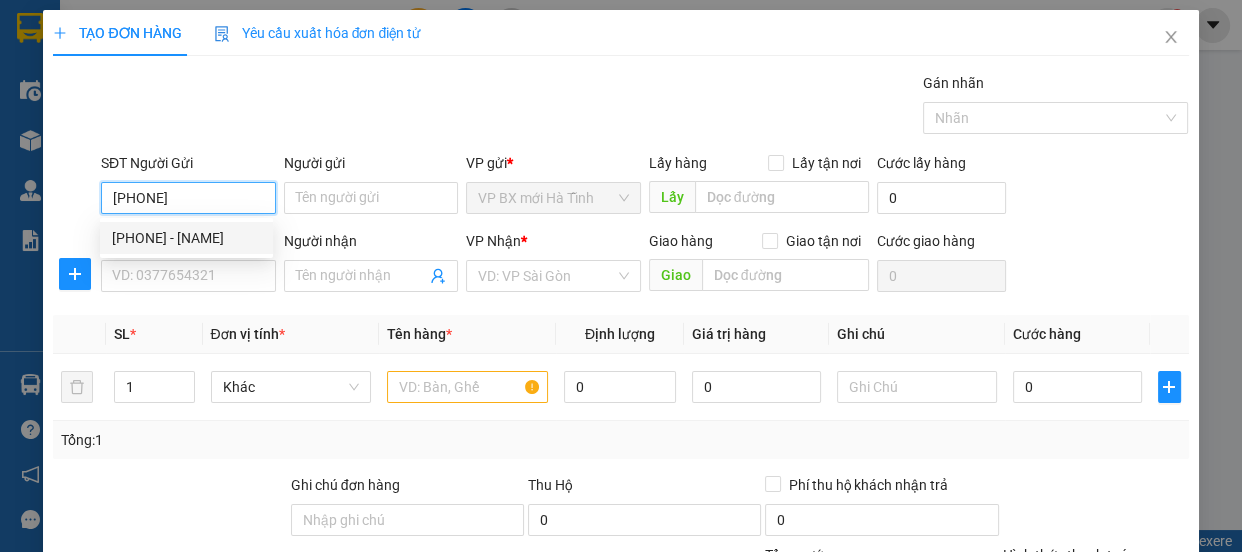 click on "[PHONE] - [NAME]" at bounding box center [186, 238] 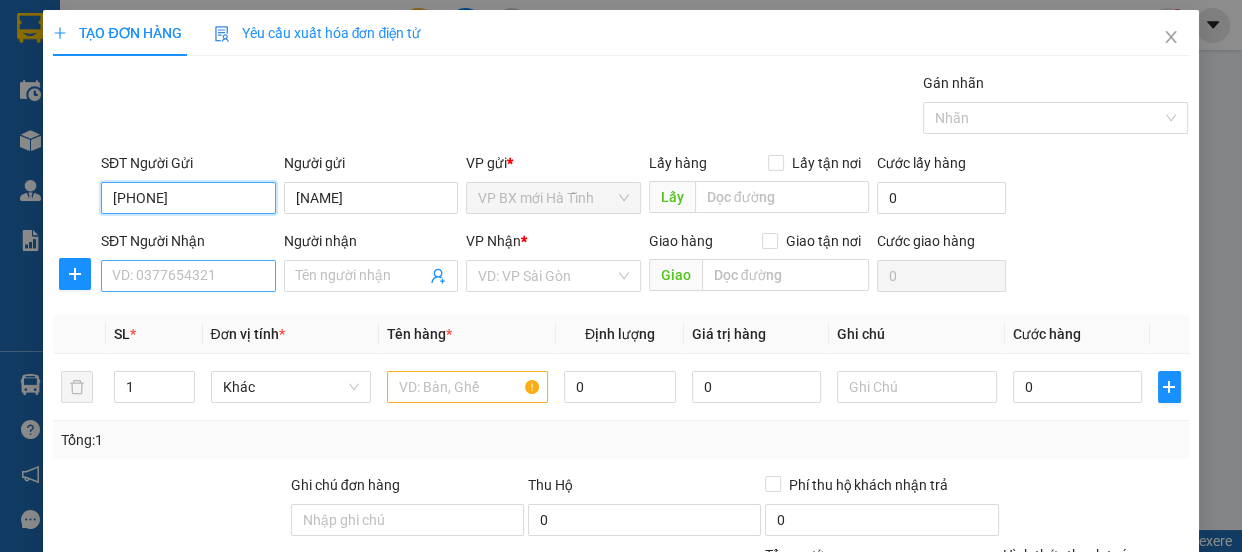 type on "[PHONE]" 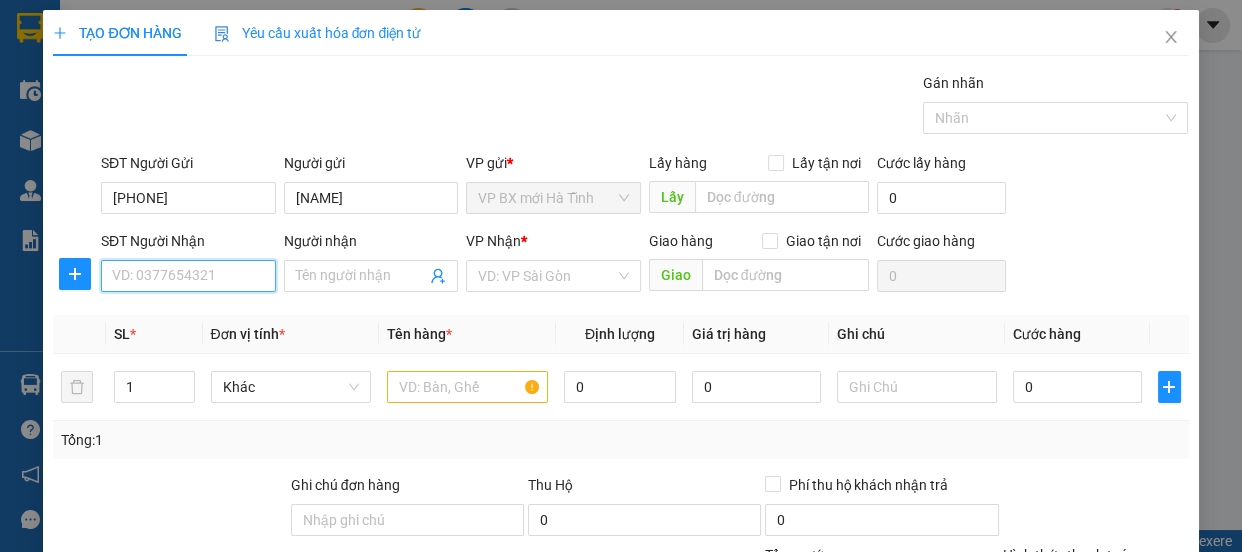 click on "SĐT Người Nhận" at bounding box center (188, 276) 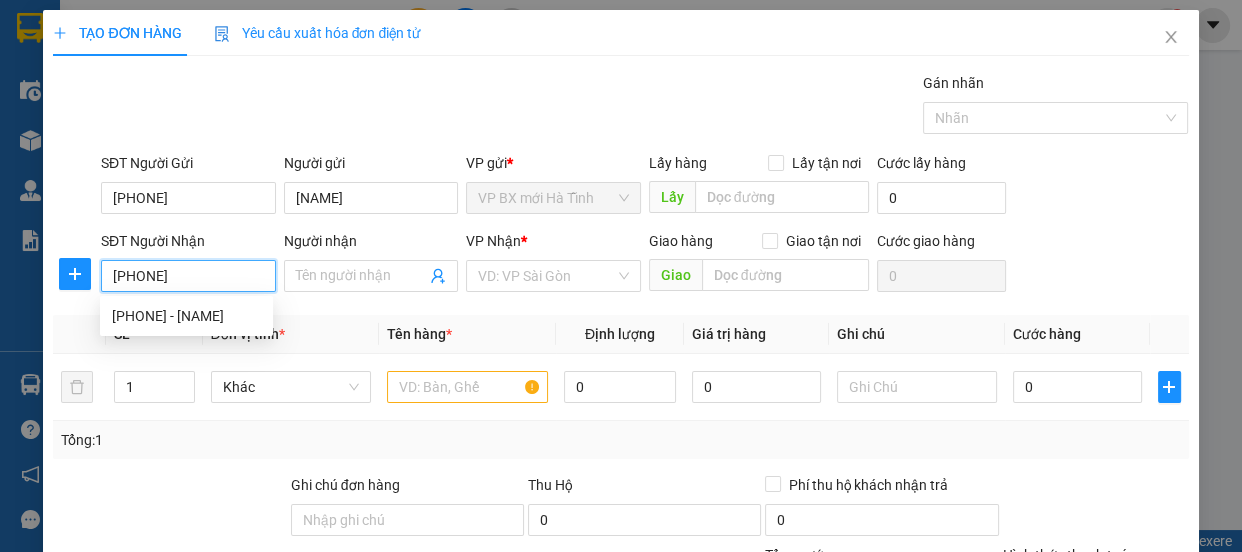 type on "[PHONE]" 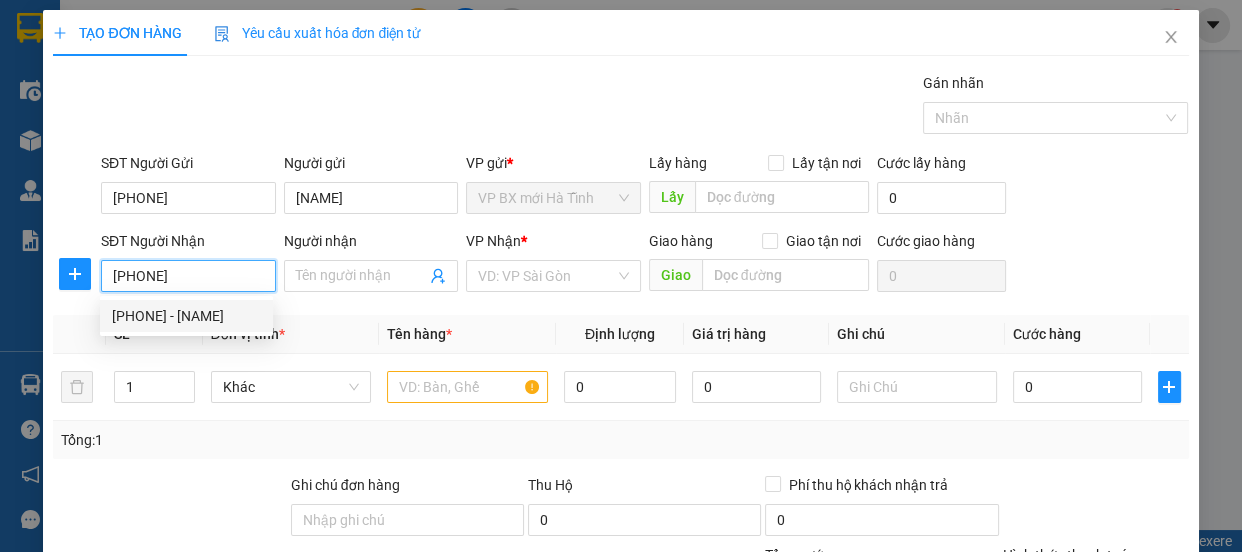 click on "[PHONE] - [NAME]" at bounding box center [186, 316] 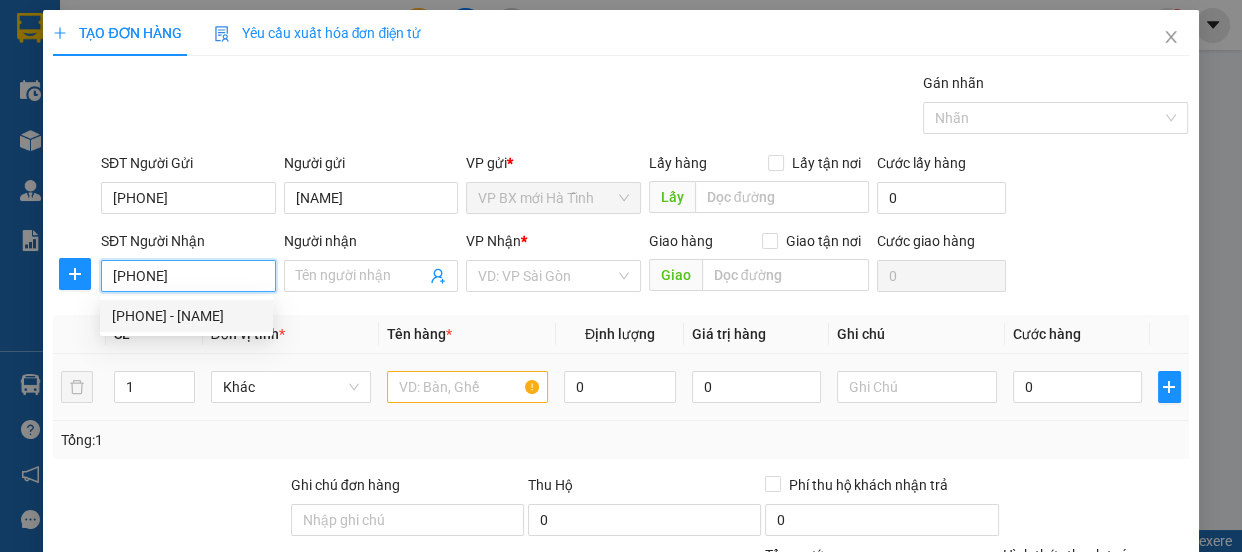 type on "[NAME]" 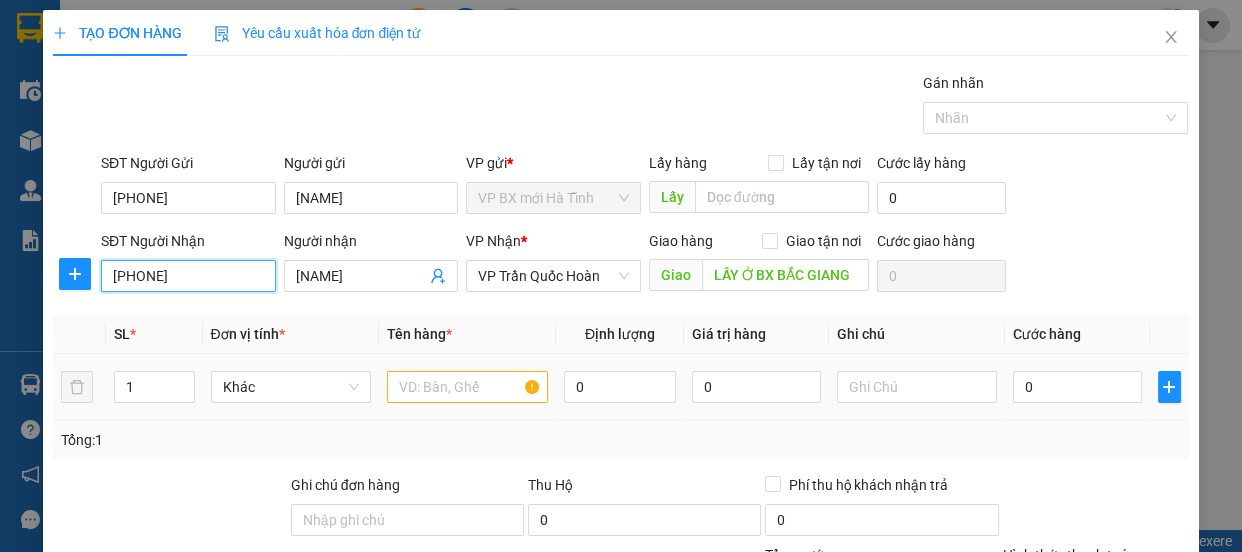 type on "[PHONE]" 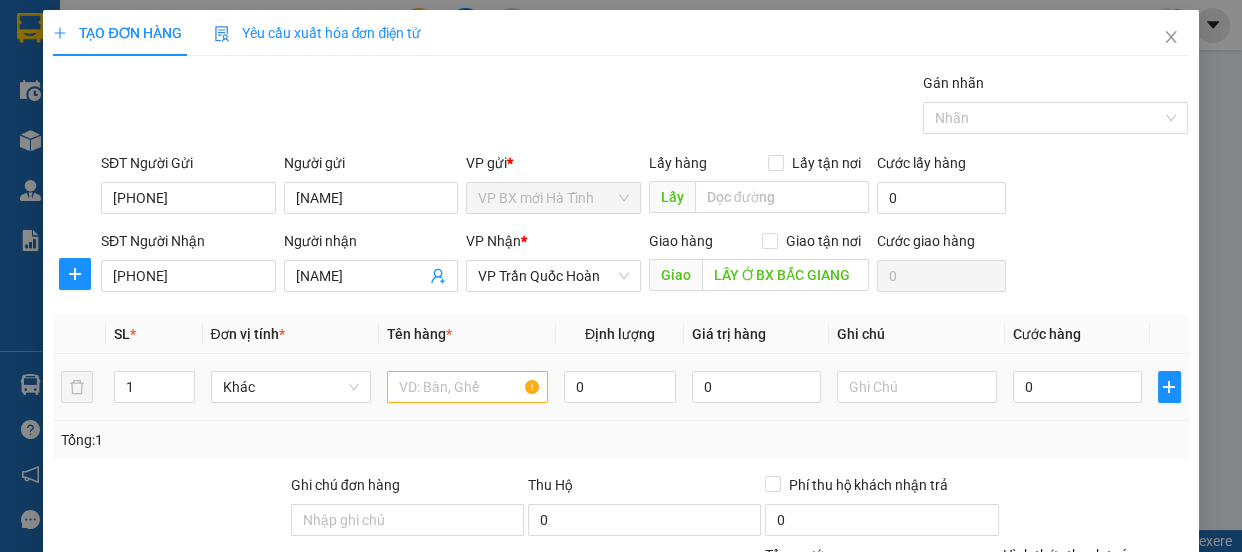click at bounding box center (467, 387) 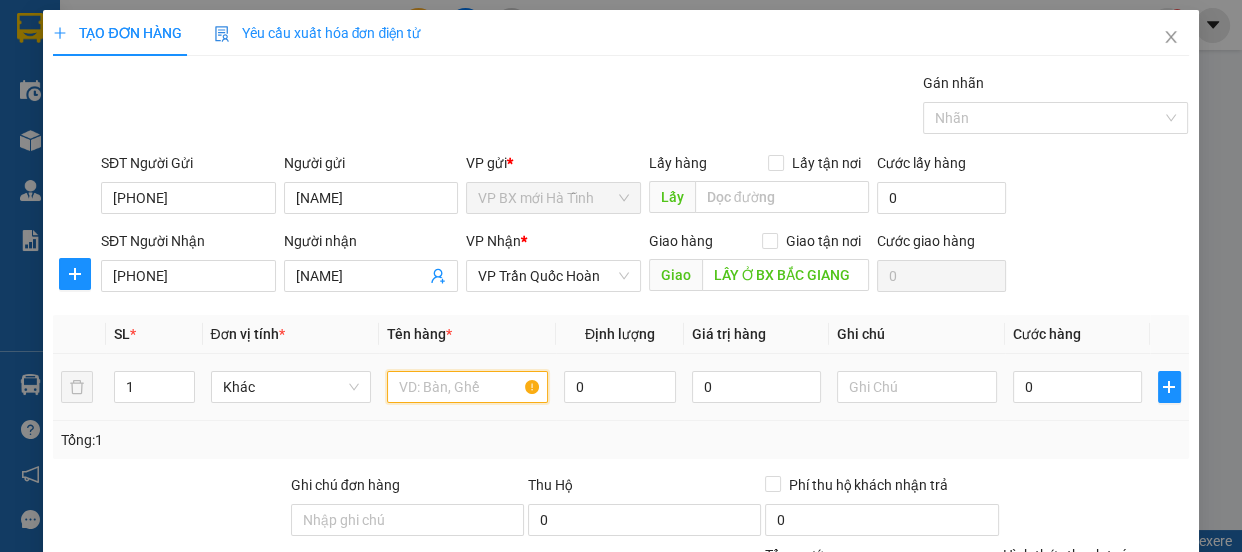 click at bounding box center [467, 387] 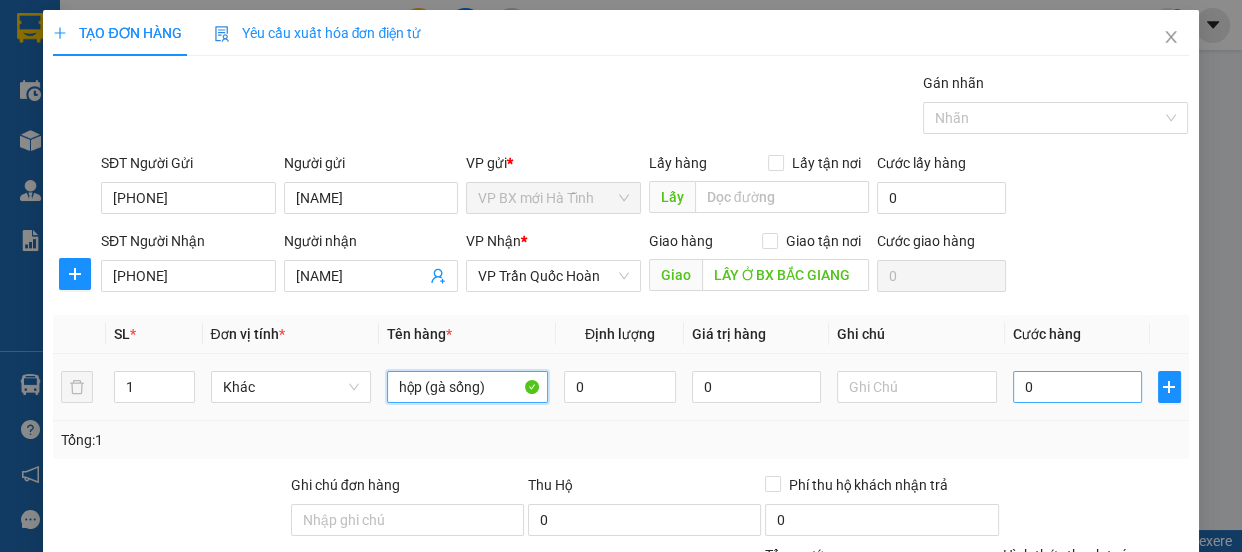 type on "hộp (gà sống)" 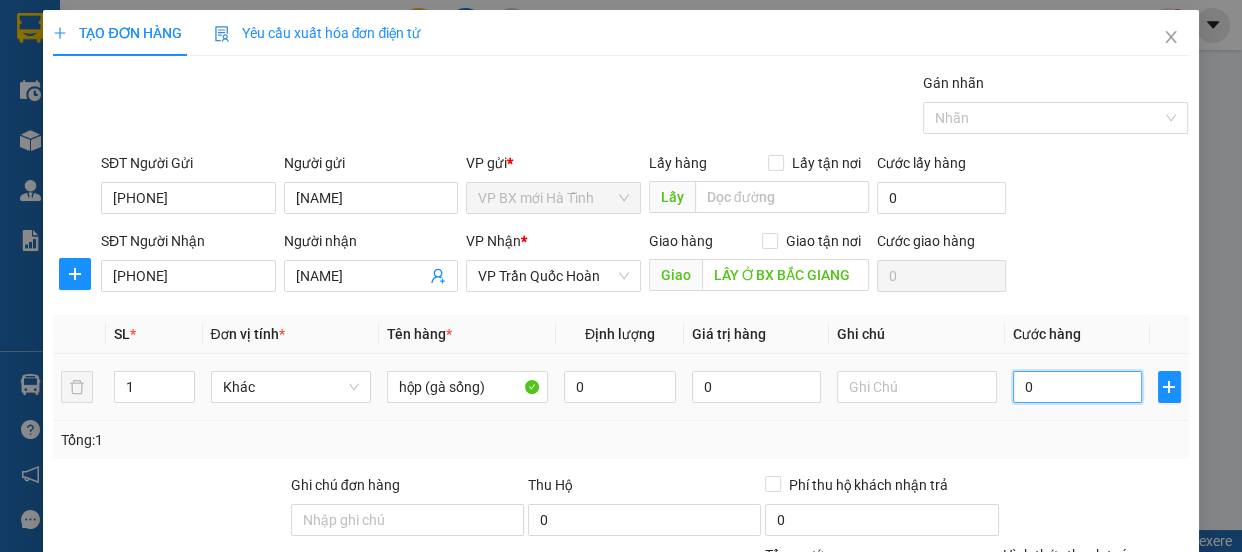 drag, startPoint x: 1021, startPoint y: 390, endPoint x: 1002, endPoint y: 396, distance: 19.924858 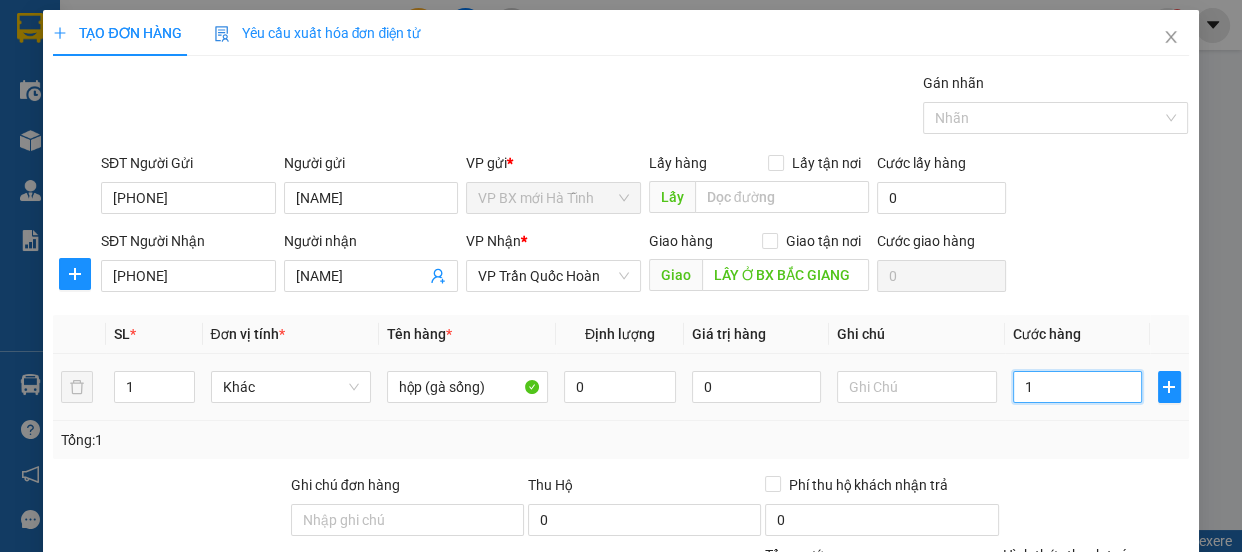 type on "1" 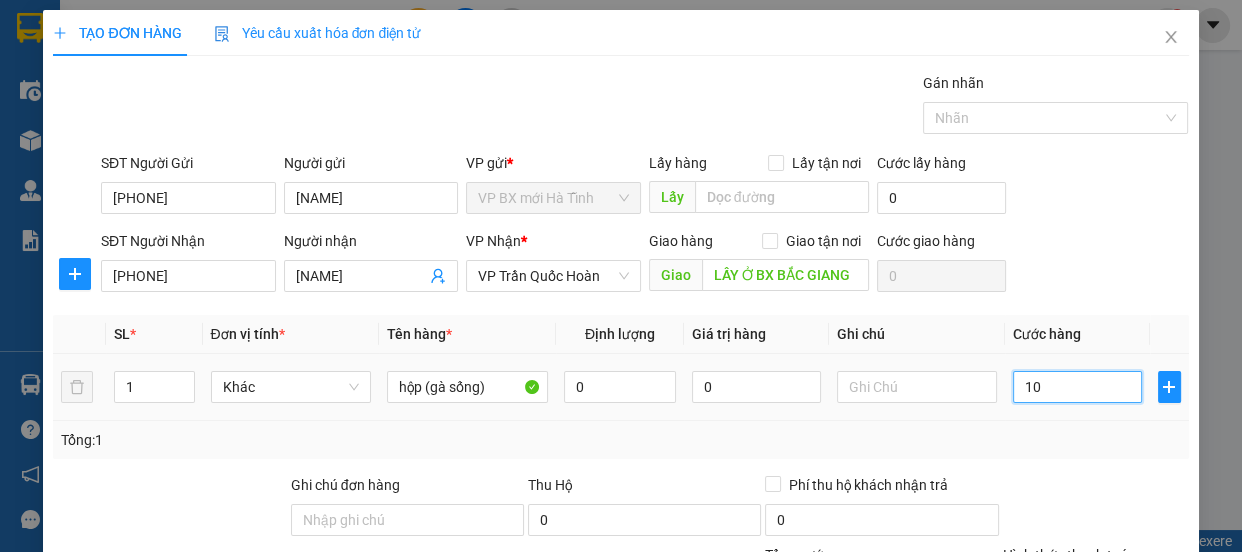 type on "100" 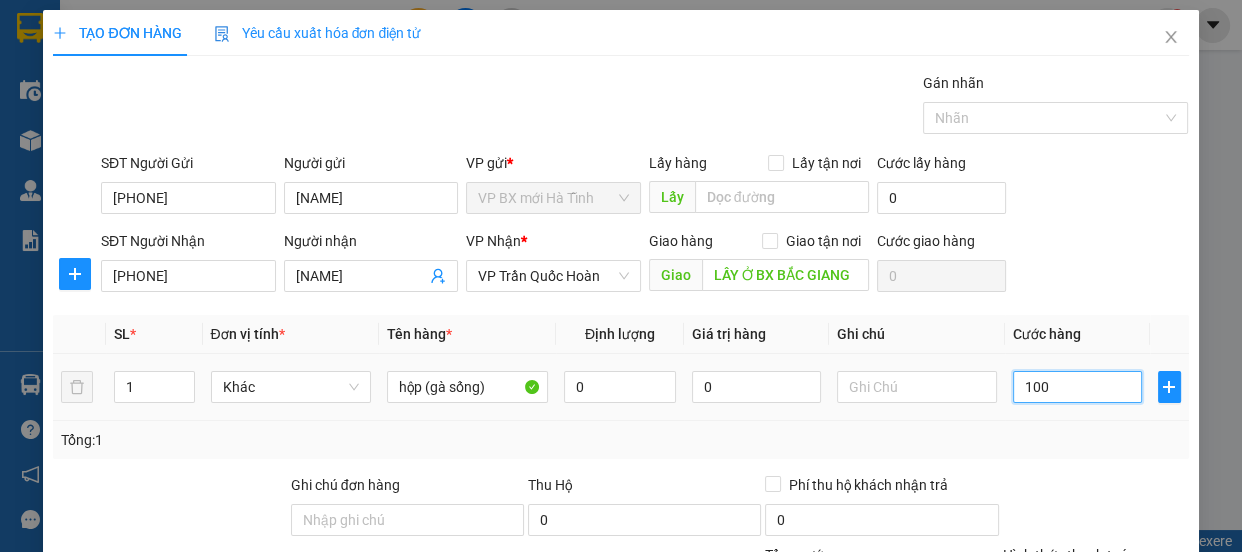 type on "1.000" 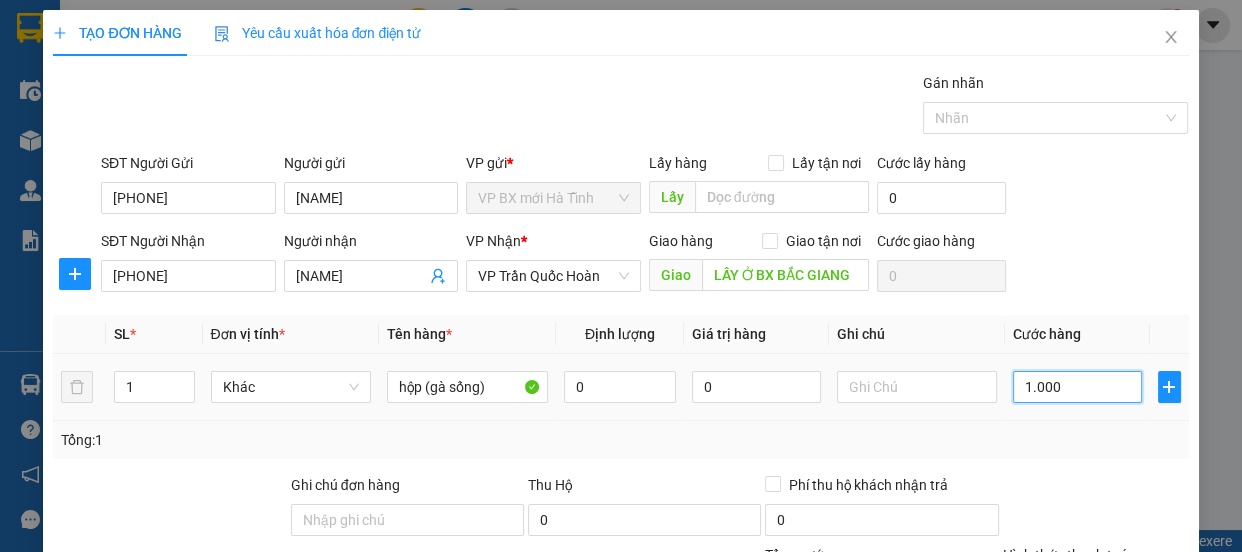 type on "1.000" 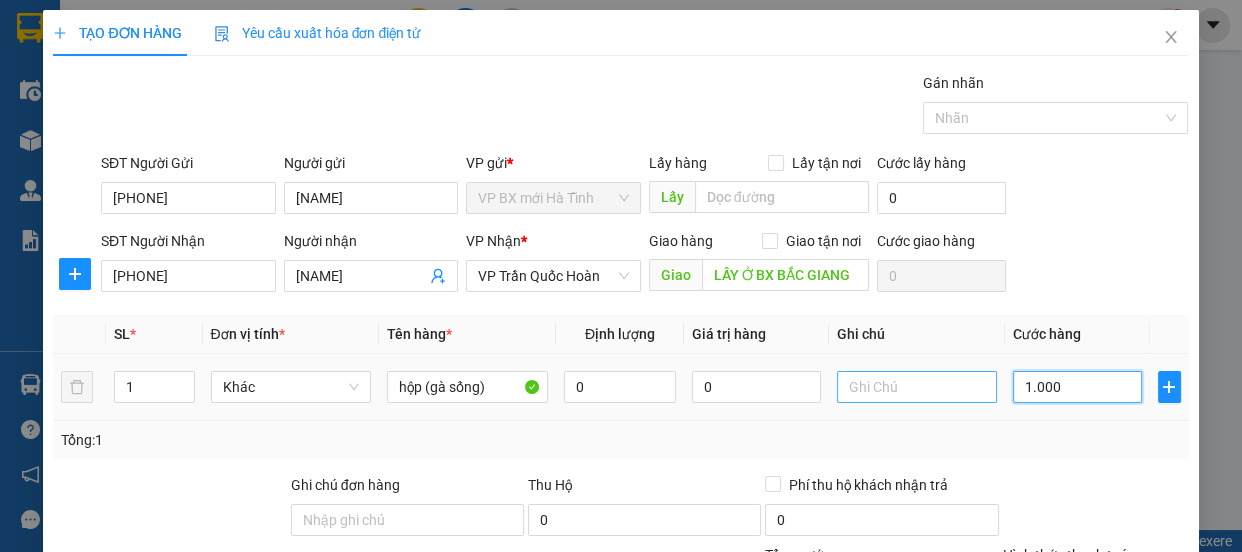 type on "10.000" 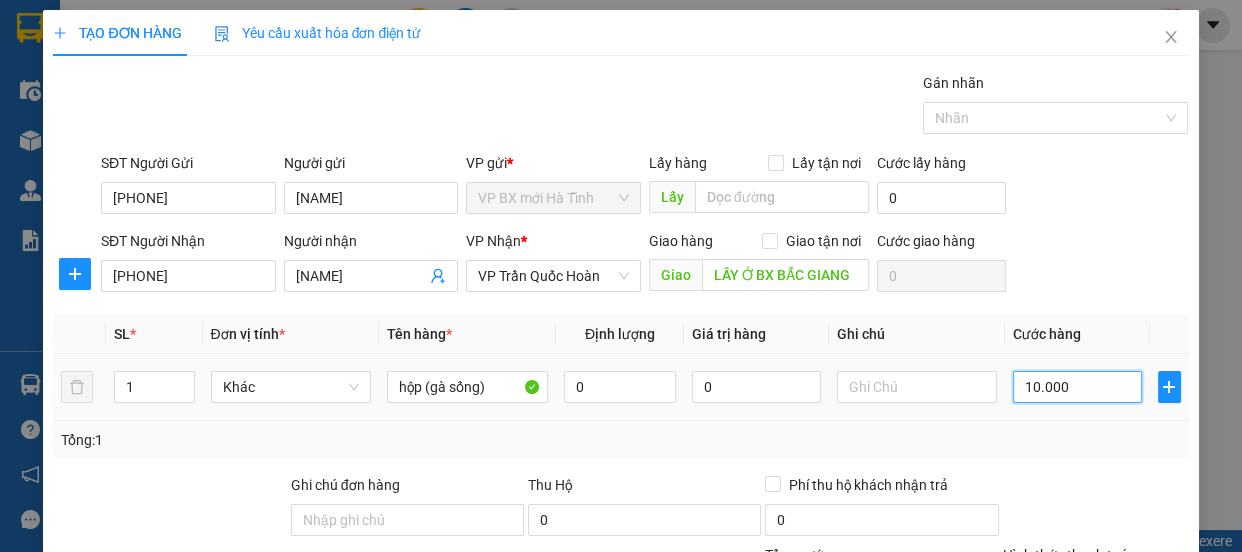 type on "100.000" 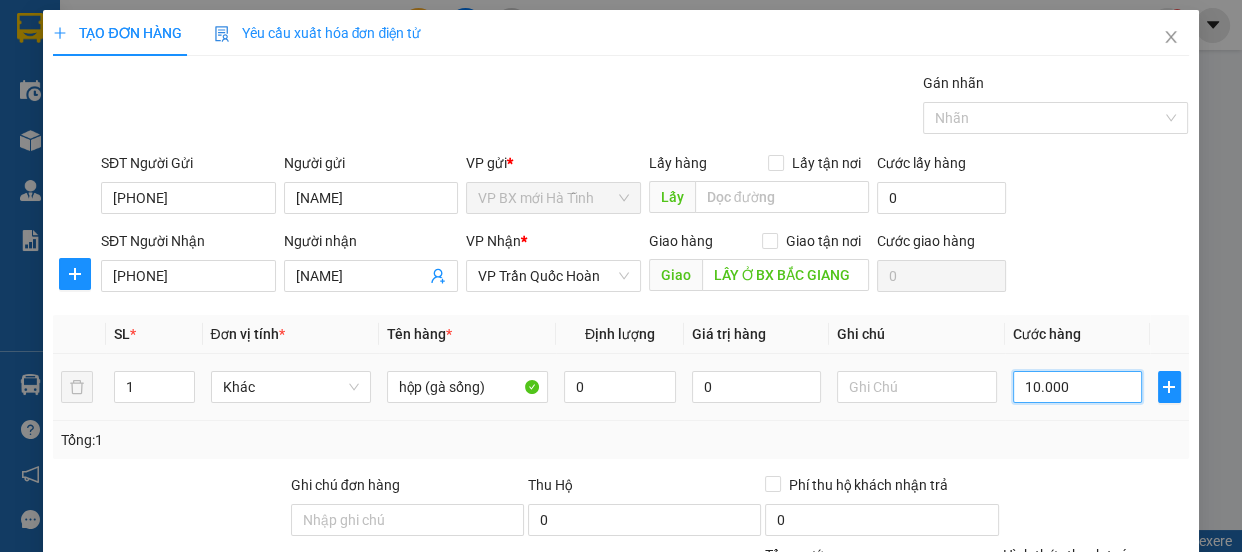 type on "100.000" 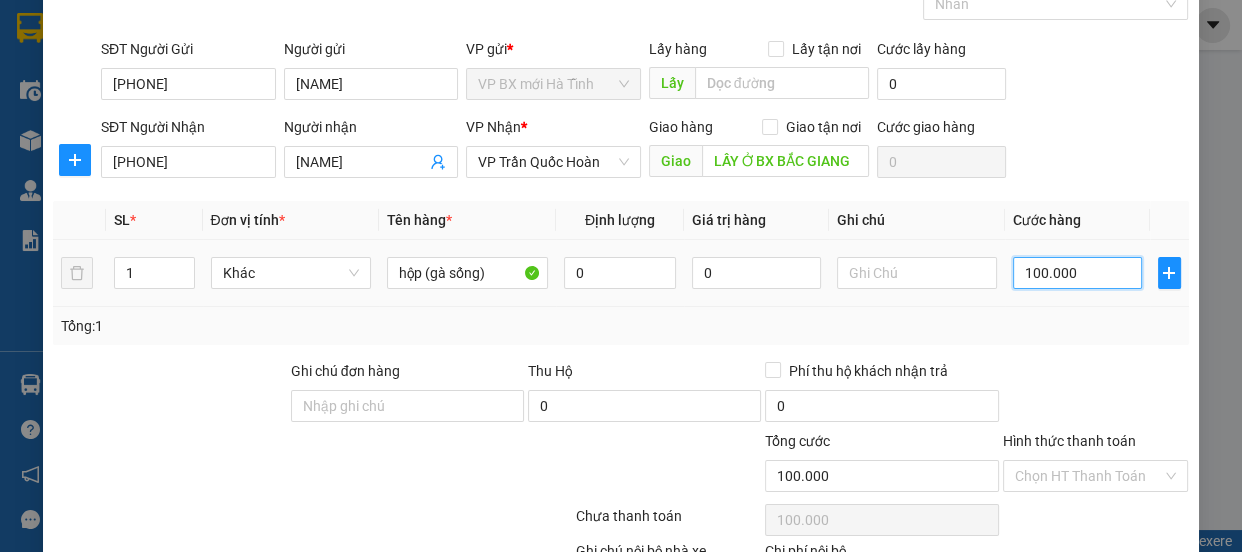 scroll, scrollTop: 205, scrollLeft: 0, axis: vertical 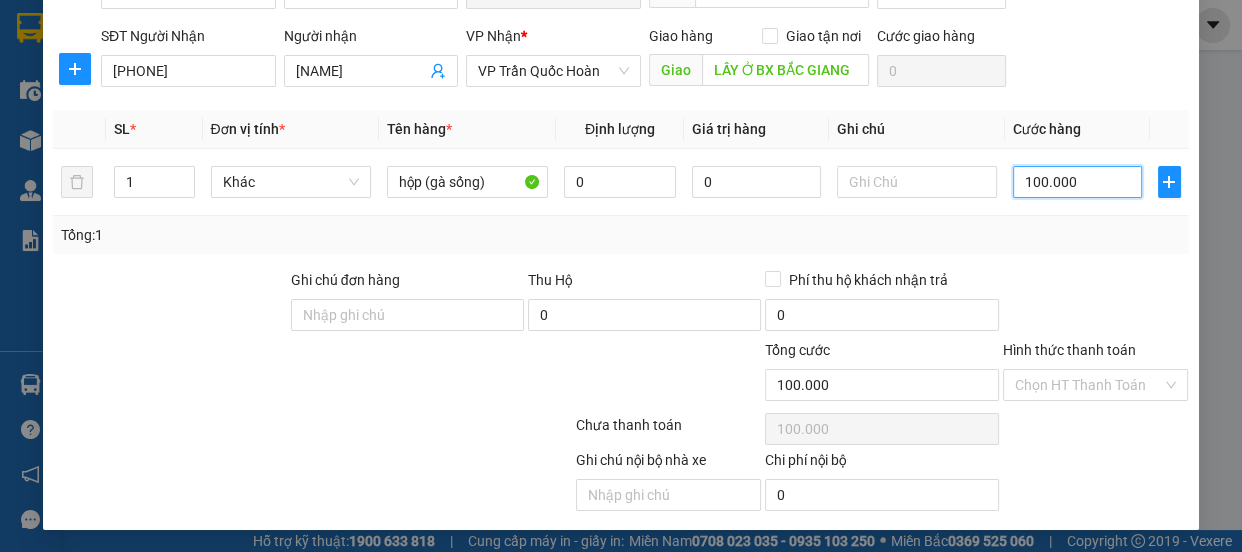 type on "100.000" 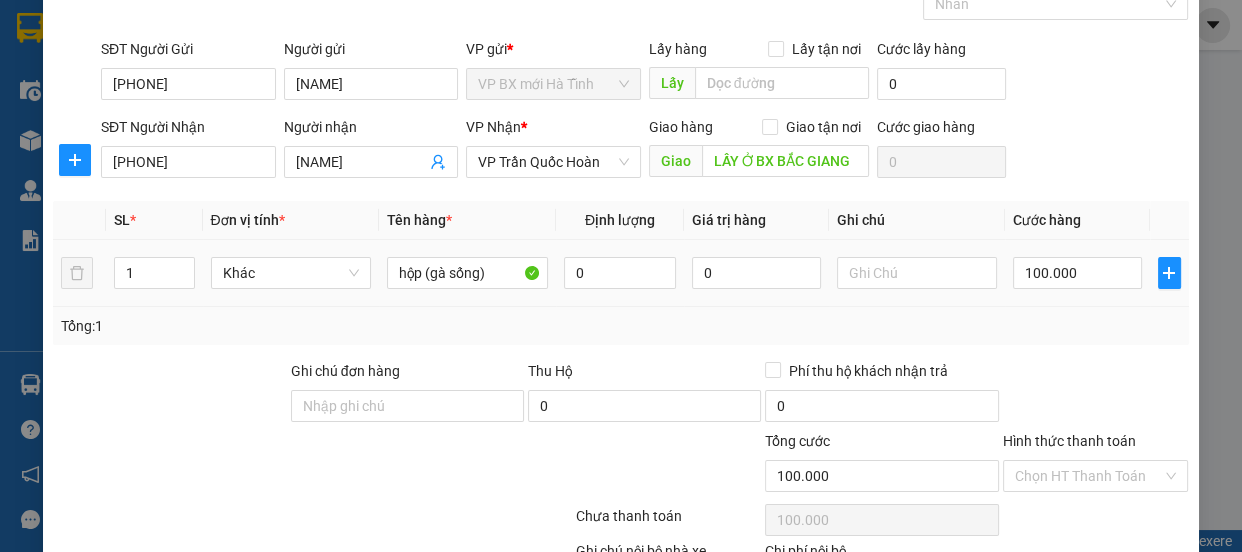 scroll, scrollTop: 205, scrollLeft: 0, axis: vertical 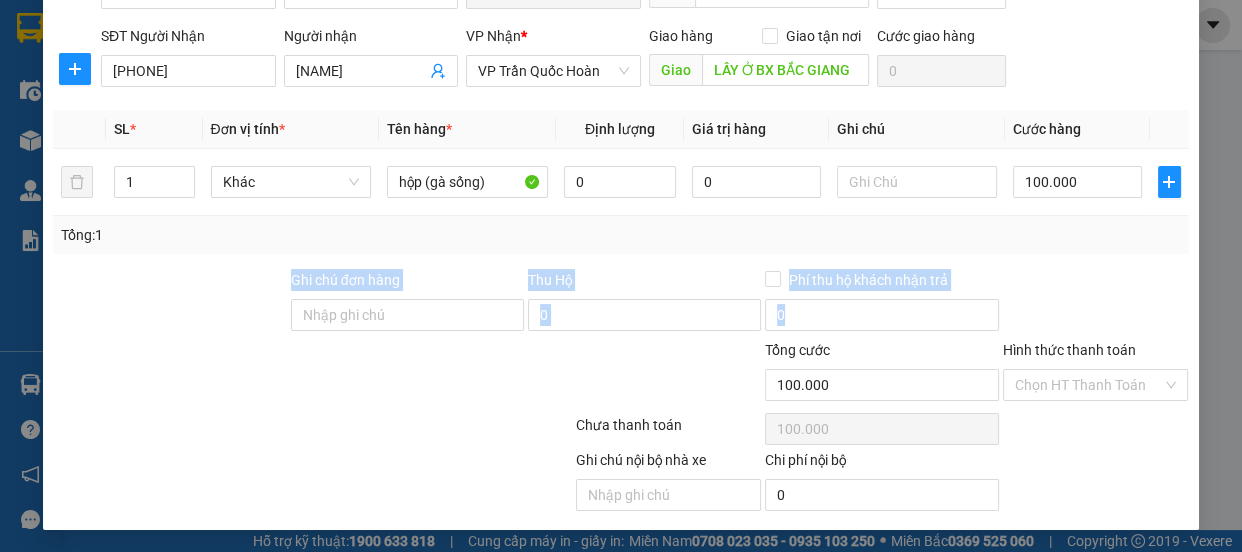 drag, startPoint x: 989, startPoint y: 260, endPoint x: 989, endPoint y: 223, distance: 37 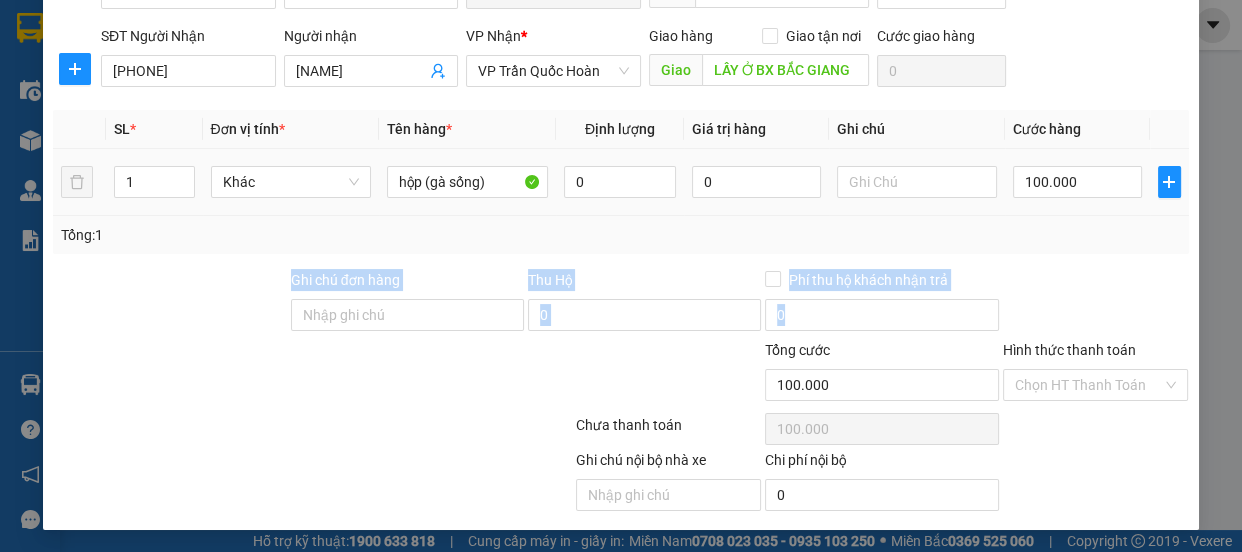 scroll, scrollTop: 0, scrollLeft: 0, axis: both 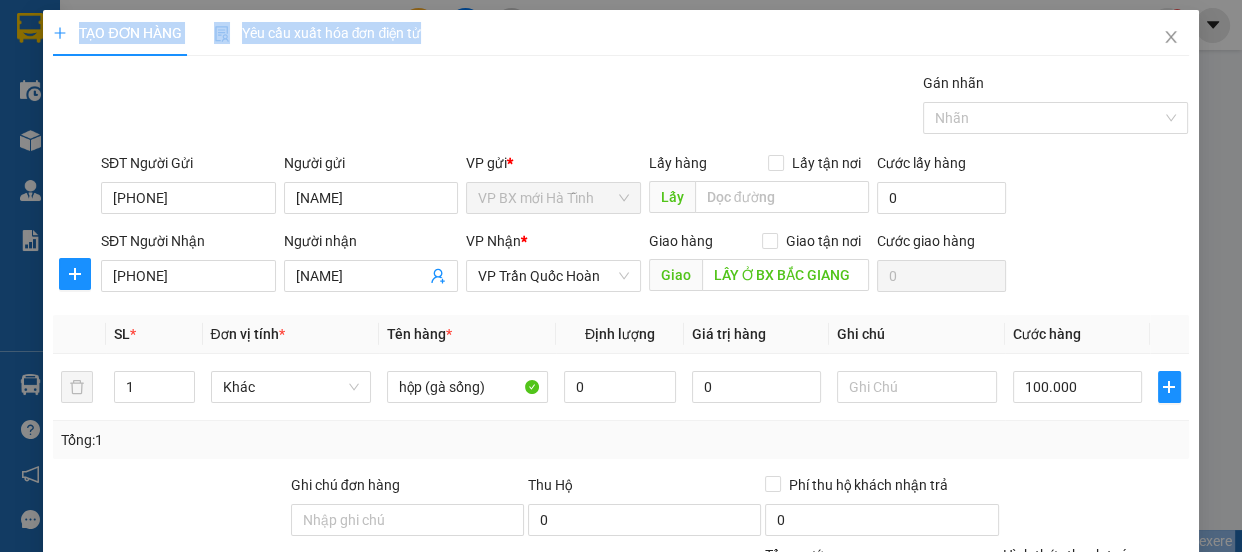 drag, startPoint x: 529, startPoint y: 39, endPoint x: 849, endPoint y: 1, distance: 322.24835 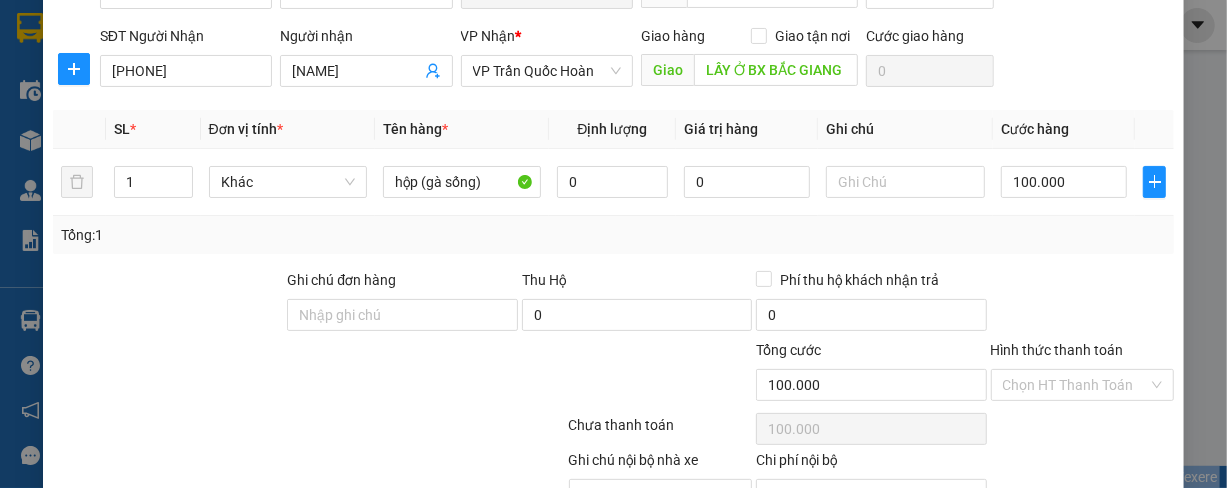 scroll, scrollTop: 269, scrollLeft: 0, axis: vertical 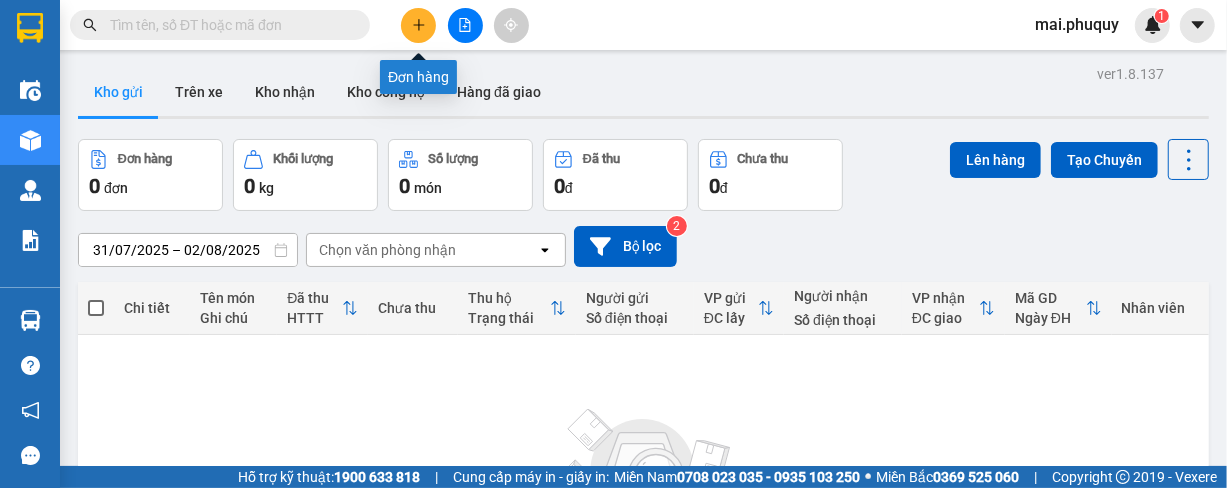 click 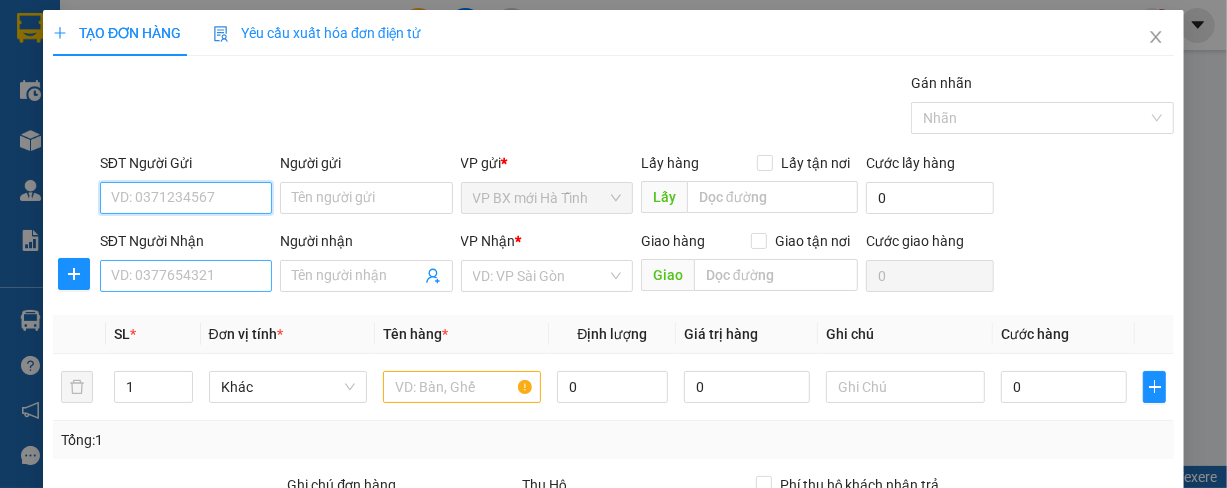 scroll, scrollTop: 90, scrollLeft: 0, axis: vertical 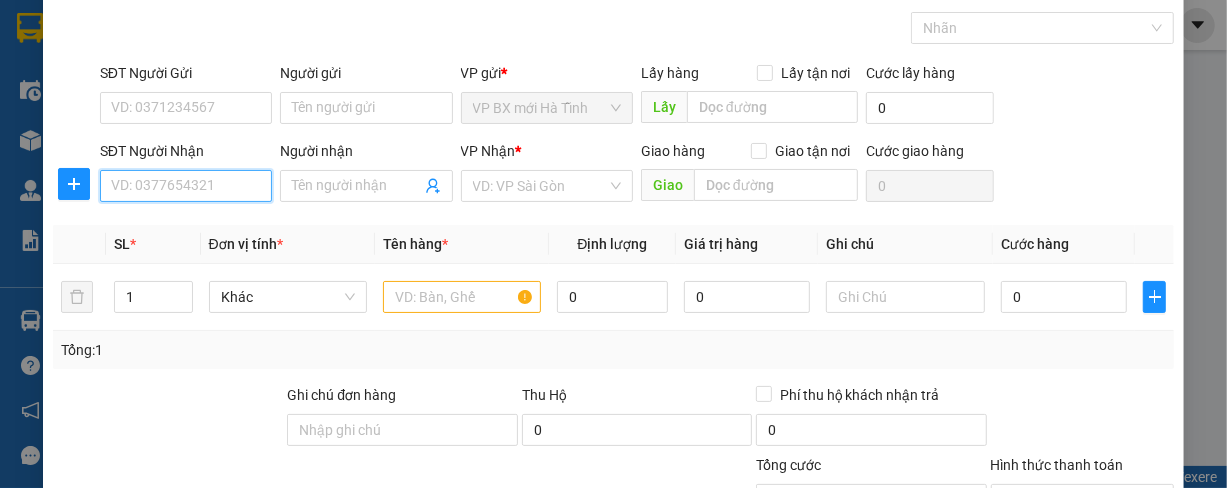 click on "SĐT Người Nhận" at bounding box center (186, 186) 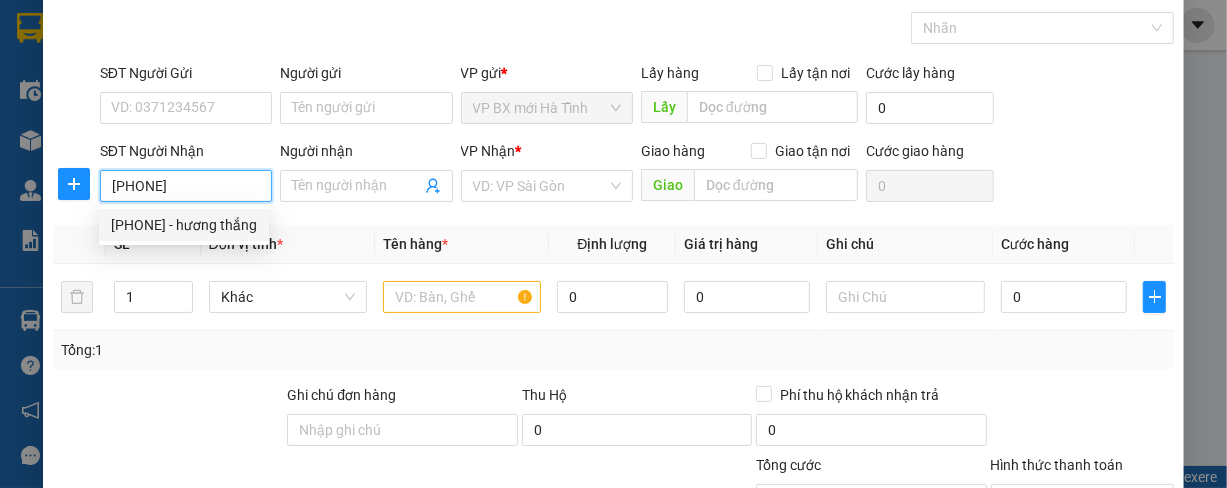 drag, startPoint x: 197, startPoint y: 184, endPoint x: 51, endPoint y: 187, distance: 146.03082 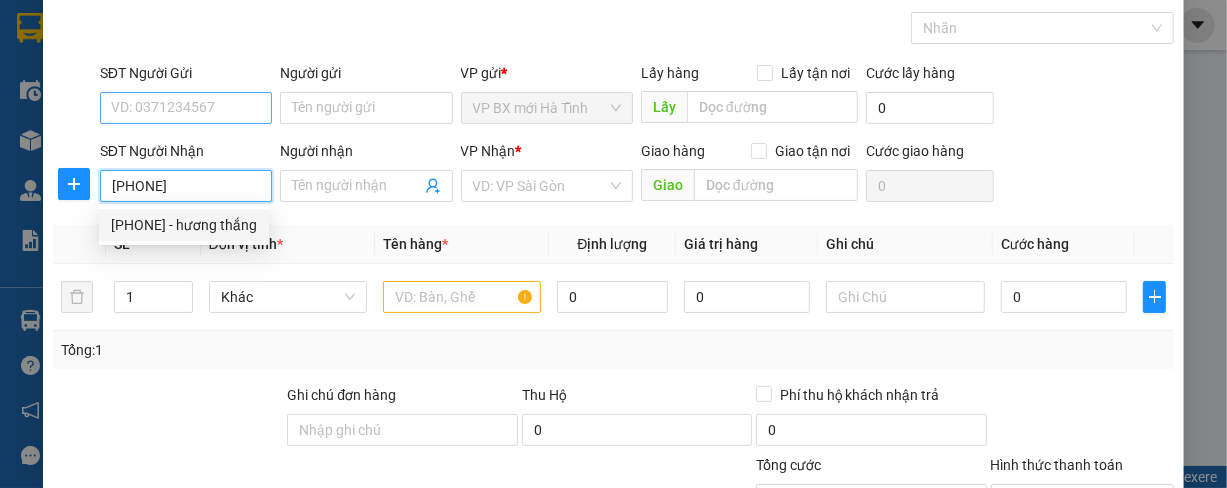 type on "[PHONE]" 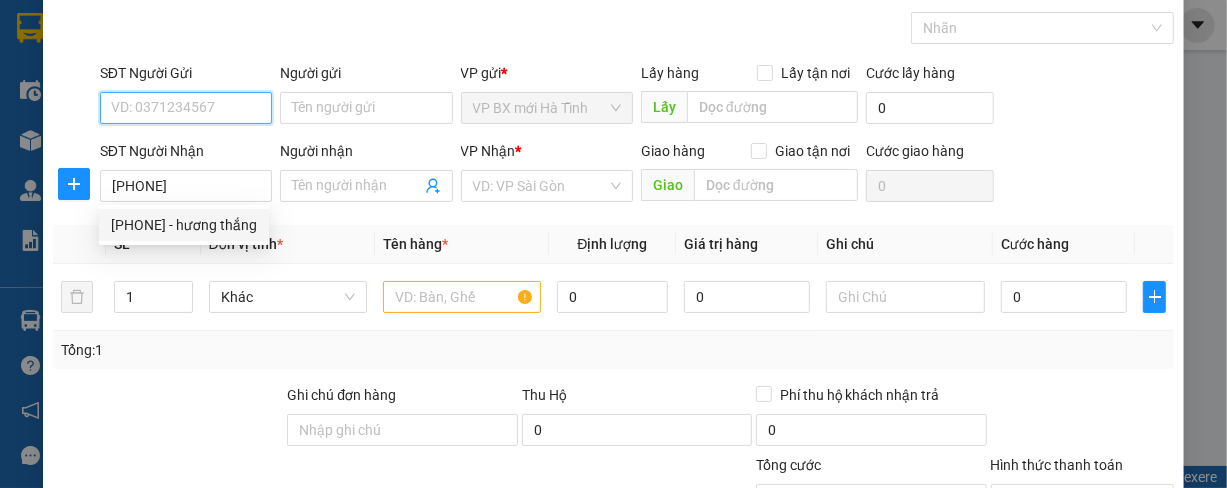 click on "SĐT Người Gửi" at bounding box center [186, 108] 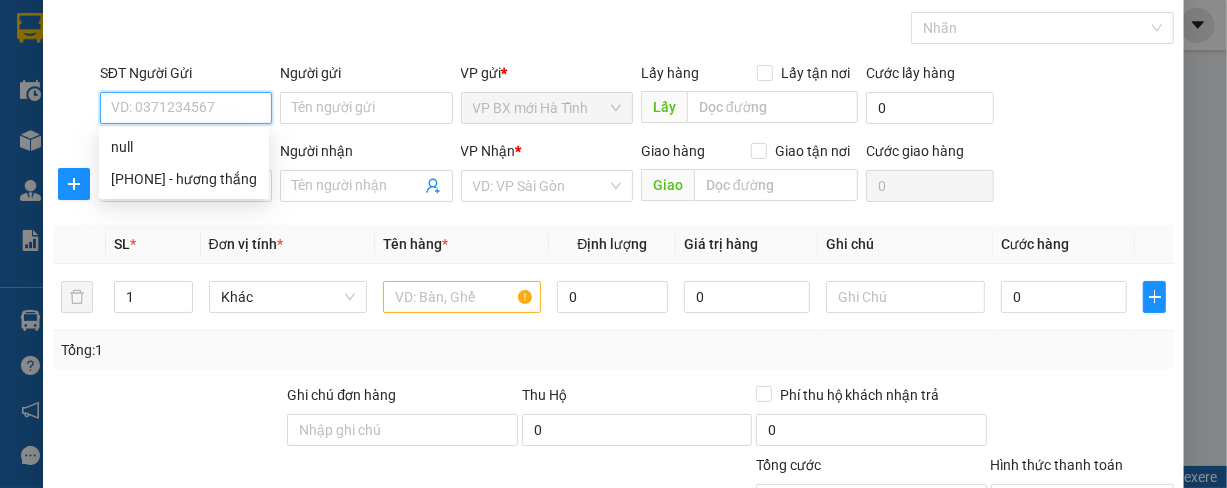 paste on "[PHONE]" 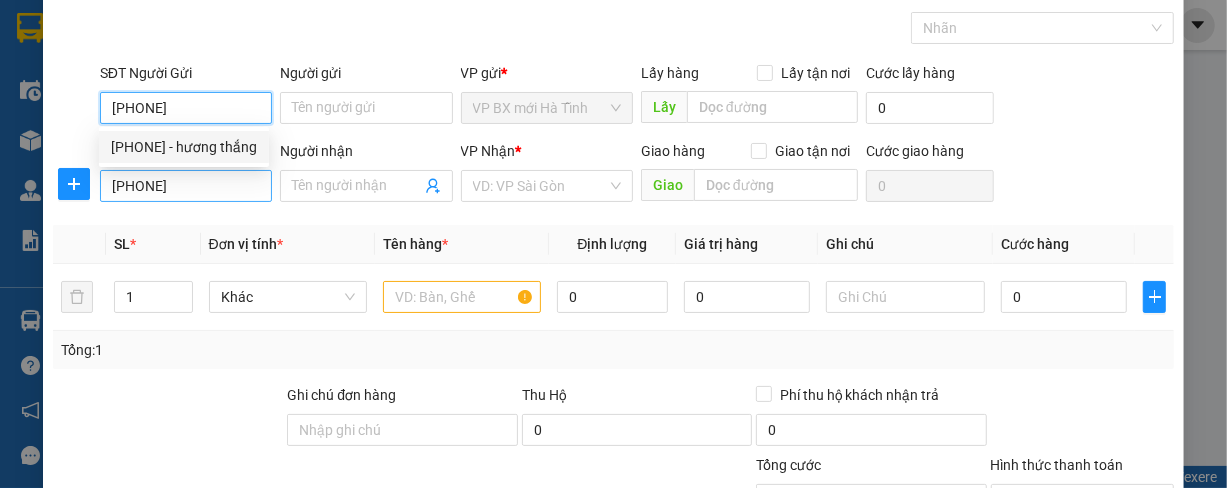 type on "[PHONE]" 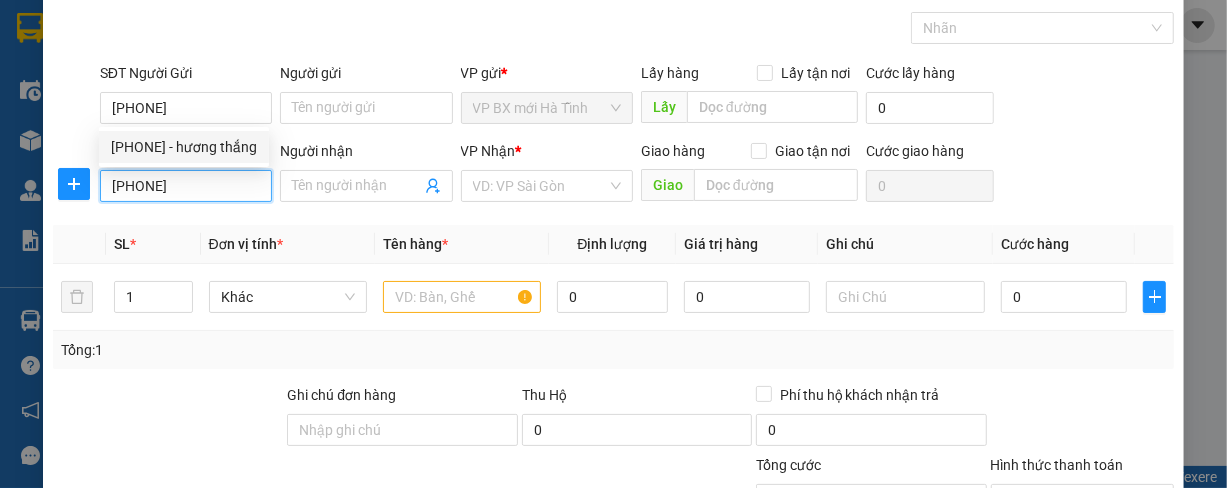 drag, startPoint x: 103, startPoint y: 182, endPoint x: 0, endPoint y: 189, distance: 103.23759 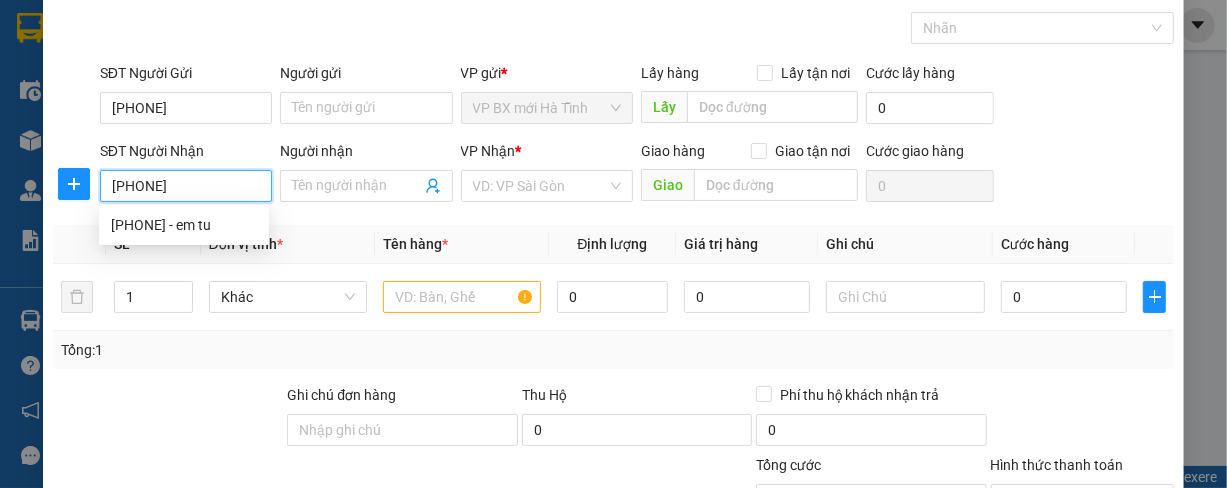 type on "[PHONE]" 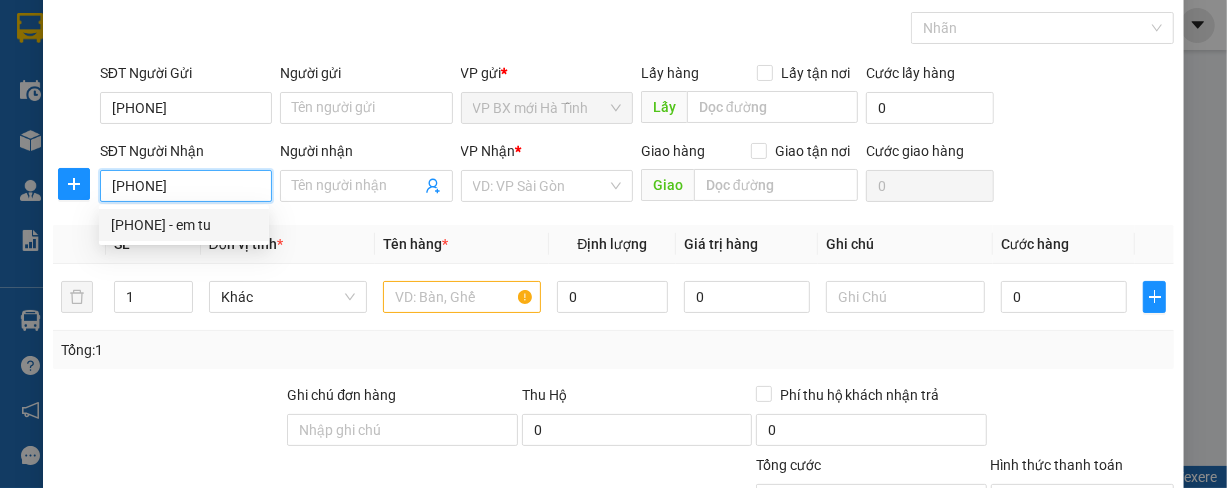 click on "[PHONE] - [NAME]" at bounding box center [184, 225] 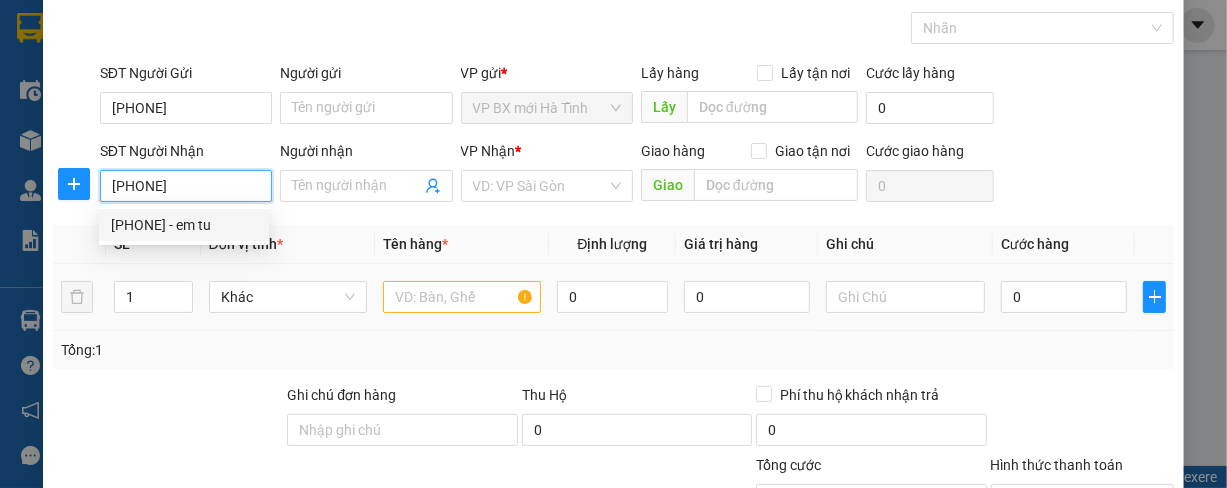 type on "[NAME]" 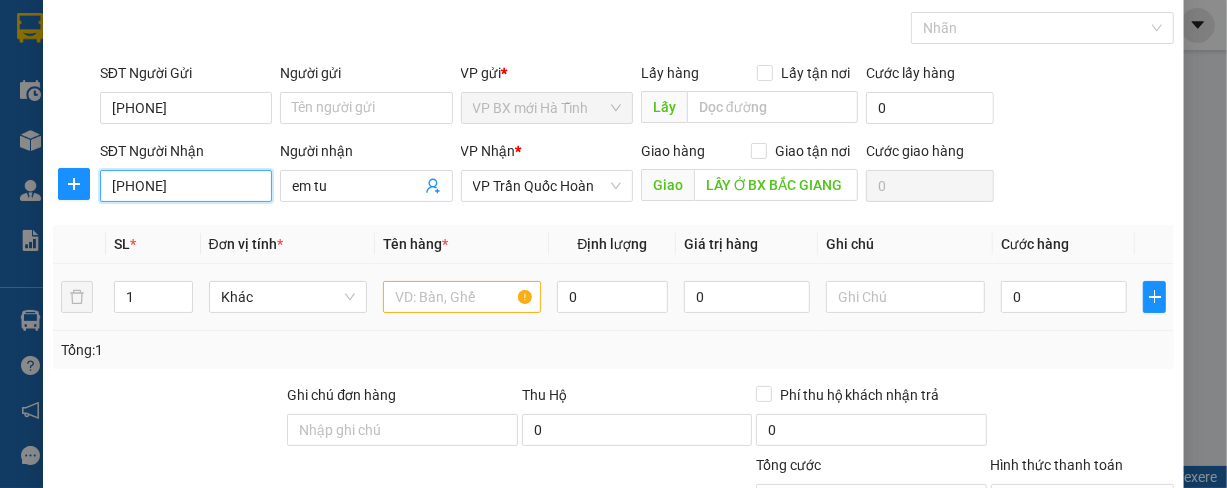 type on "[PHONE]" 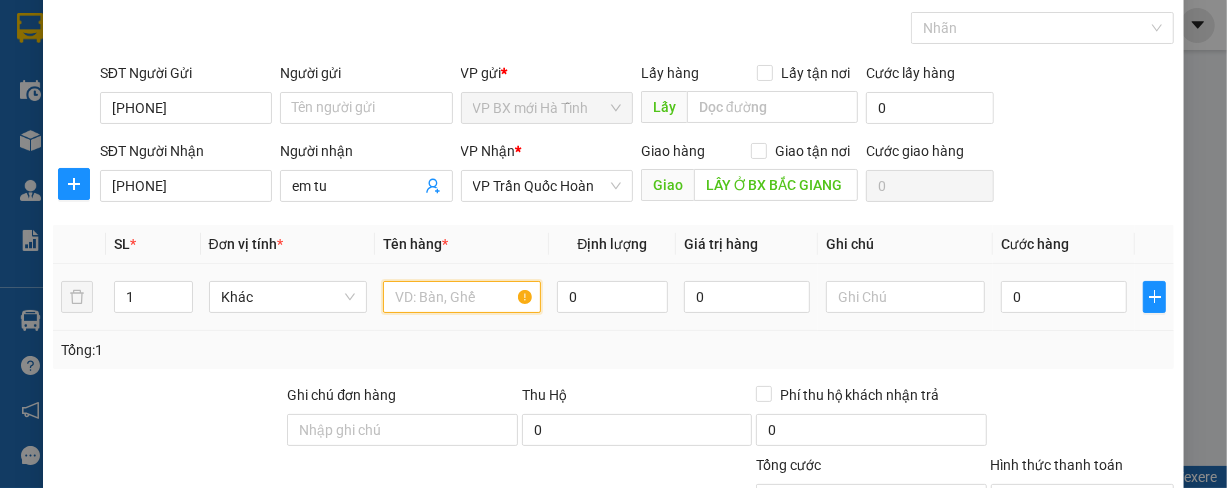 click at bounding box center [462, 297] 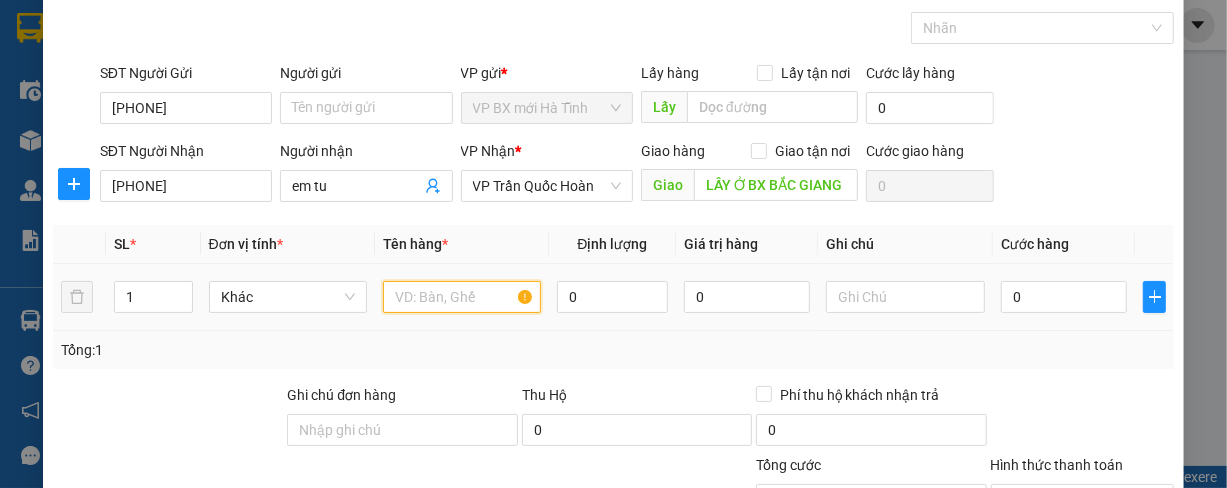 click at bounding box center [462, 297] 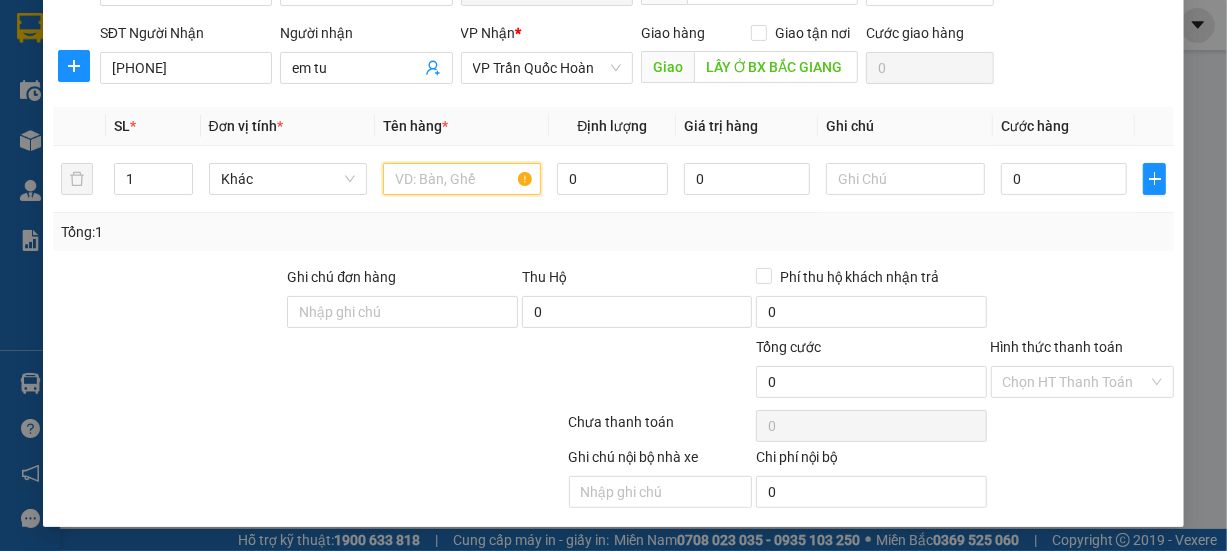 scroll, scrollTop: 206, scrollLeft: 0, axis: vertical 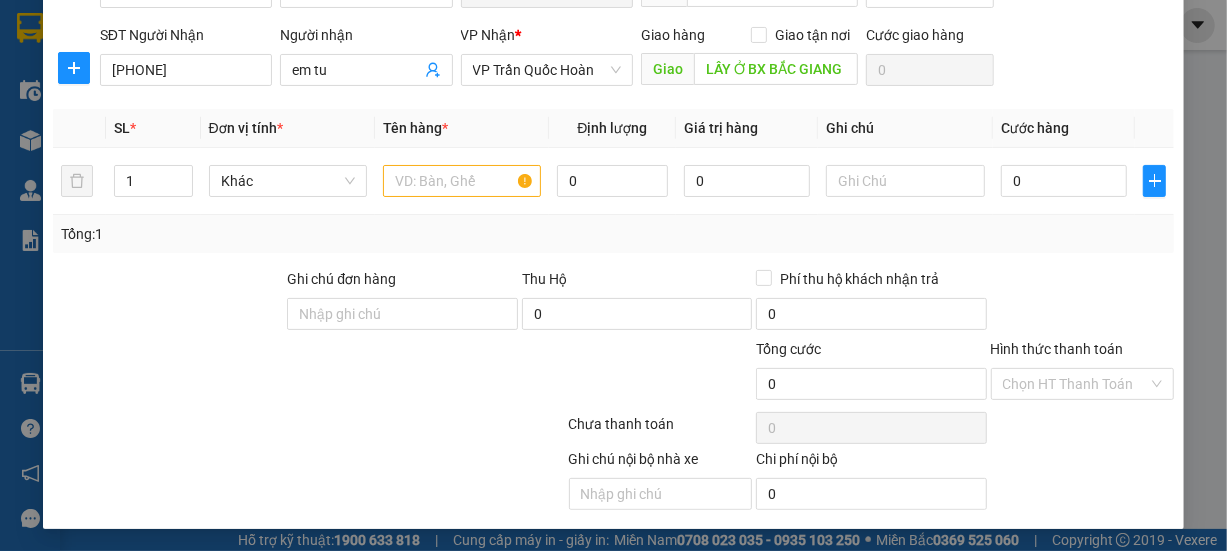 drag, startPoint x: 1064, startPoint y: 18, endPoint x: 1149, endPoint y: 44, distance: 88.88757 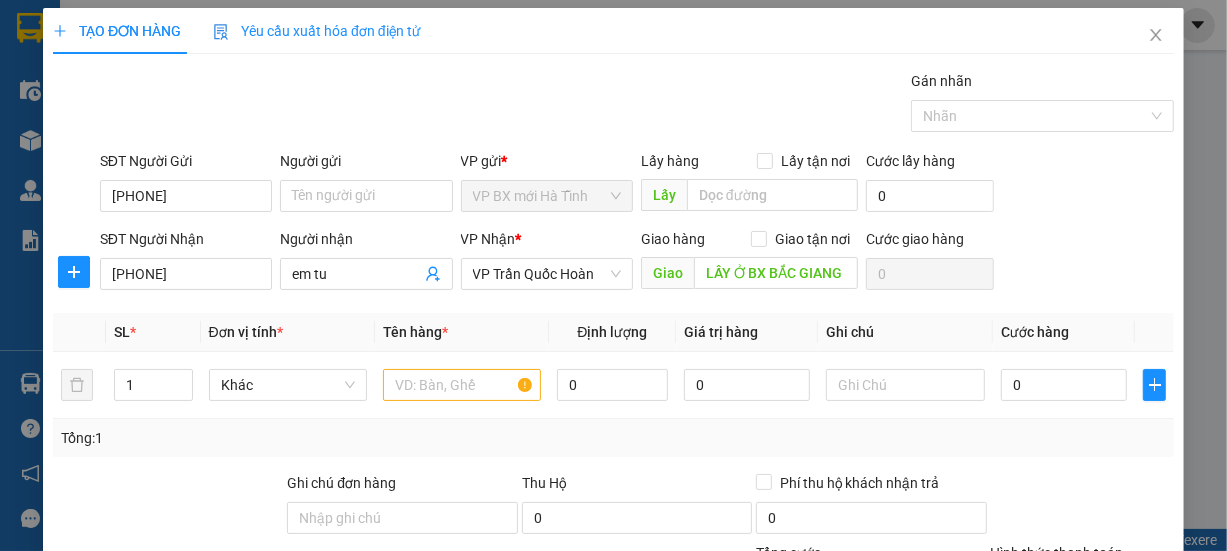 scroll, scrollTop: 0, scrollLeft: 0, axis: both 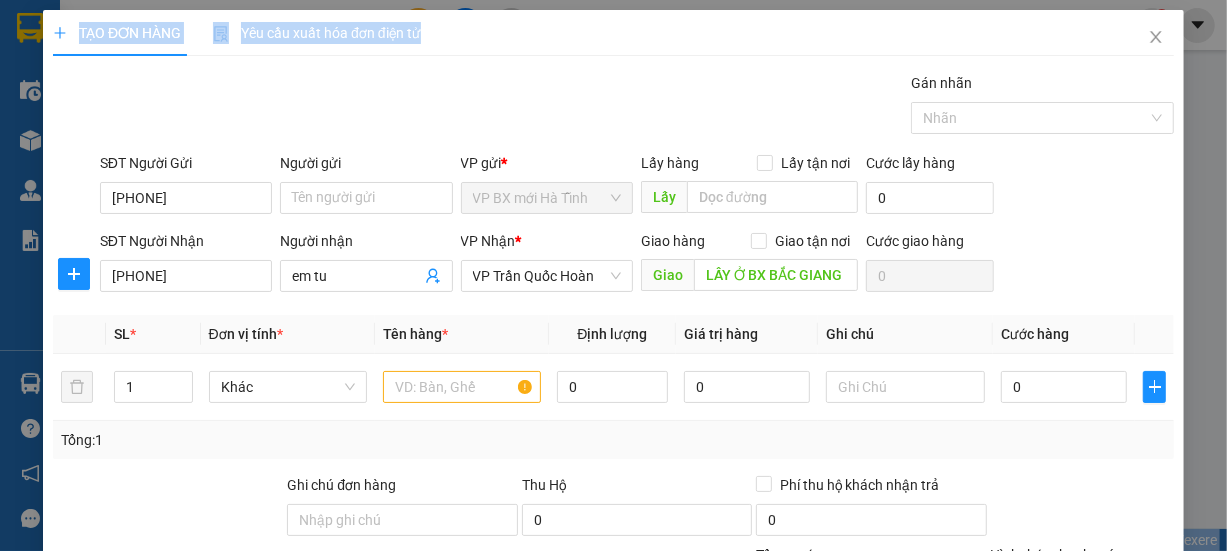 drag, startPoint x: 1105, startPoint y: 35, endPoint x: 1166, endPoint y: -15, distance: 78.873314 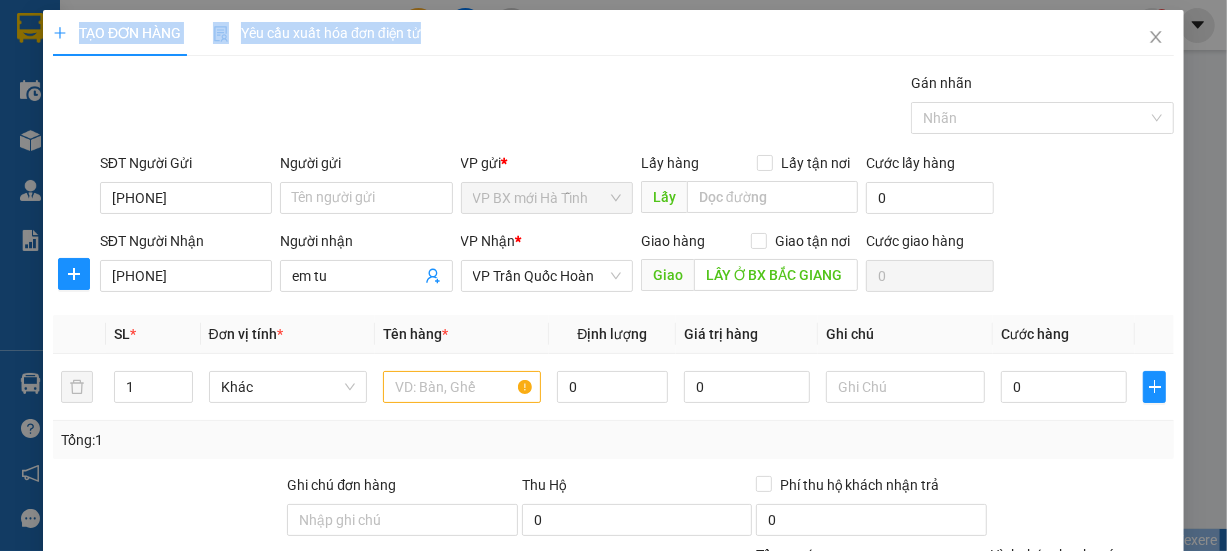click on "Kết quả tìm kiếm ( 0 )  Bộ lọc  No Data mai.phuquy 1     Điều hành xe     Kho hàng mới     Quản Lý Quản lý thu hộ Quản lý chuyến Quản lý khách hàng Quản lý khách hàng mới Quản lý giao nhận mới Quản lý kiểm kho     Báo cáo Hàng sắp về Hướng dẫn sử dụng Giới thiệu Vexere, nhận hoa hồng Phản hồi Phần mềm hỗ trợ bạn tốt chứ? Hỗ trợ kỹ thuật:  1900 633 818 | Cung cấp máy in - giấy in:  Miền Nam  0708 023 035 - 0935 103 250 ⚪️ Miền Bắc  0369 525 060 | Copyright   2019 - Vexere Thông báo Thông báo của bạn Tính năng mới Chưa có thông báo mới  TẠO ĐƠN HÀNG Yêu cầu xuất hóa đơn điện tử Transit Pickup Surcharge Ids Transit Deliver Surcharge Ids Transit Deliver Surcharge Transit Deliver Surcharge Gán nhãn   Nhãn SĐT Người Gửi 0919727489 Người gửi Tên người gửi VP gửi  * VP BX mới Hà Tĩnh Lấy hàng Lấy tận nơi Lấy 0 0824241330  *" at bounding box center (613, 275) 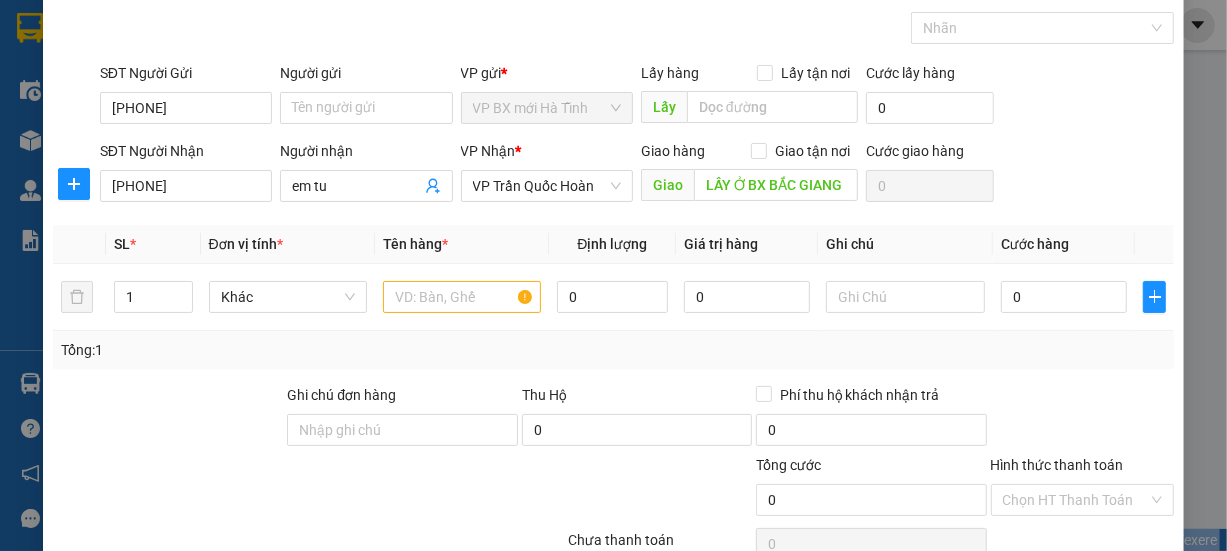 scroll, scrollTop: 206, scrollLeft: 0, axis: vertical 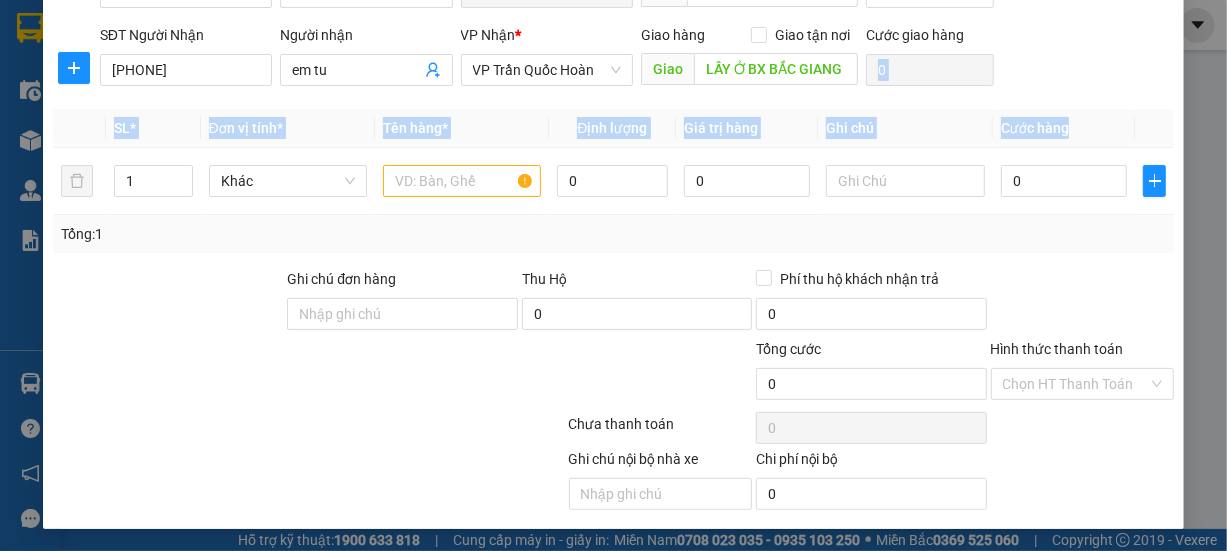 drag, startPoint x: 1088, startPoint y: 53, endPoint x: 1109, endPoint y: 134, distance: 83.677956 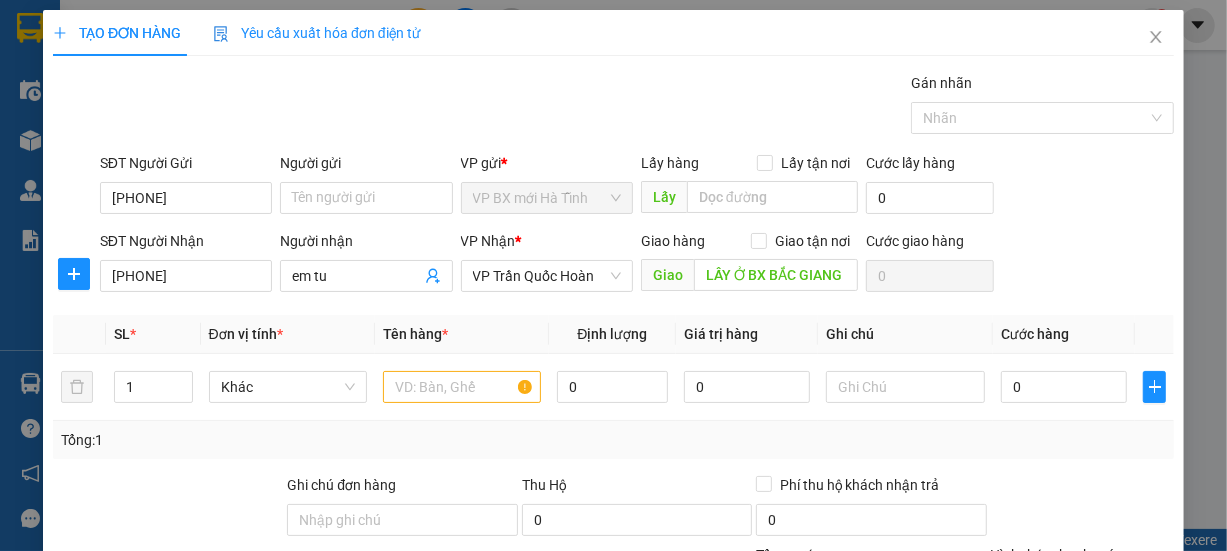 click on "TẠO ĐƠN HÀNG Yêu cầu xuất hóa đơn điện tử Transit Pickup Surcharge Ids Transit Deliver Surcharge Ids Transit Deliver Surcharge Transit Deliver Surcharge Gán nhãn   Nhãn SĐT Người Gửi 0919727489 Người gửi Tên người gửi VP gửi  * VP BX mới Hà Tĩnh Lấy hàng Lấy tận nơi Lấy Cước lấy hàng 0 SĐT Người Nhận 0824241330 Người nhận em tu VP Nhận  * VP Trần Quốc Hoàn Giao hàng Giao tận nơi Giao LẤY Ở BX BẮC GIANG Cước giao hàng 0 SL  * Đơn vị tính  * Tên hàng  * Định lượng Giá trị hàng Ghi chú Cước hàng                   1 Khác 0 0 0 Tổng:  1 Ghi chú đơn hàng Thu Hộ 0 Phí thu hộ khách nhận trả 0 Tổng cước 0 Hình thức thanh toán Chọn HT Thanh Toán Số tiền thu trước 0 Chưa thanh toán 0 Chọn HT Thanh Toán Ghi chú nội bộ nhà xe Chi phí nội bộ 0" at bounding box center [613, 275] 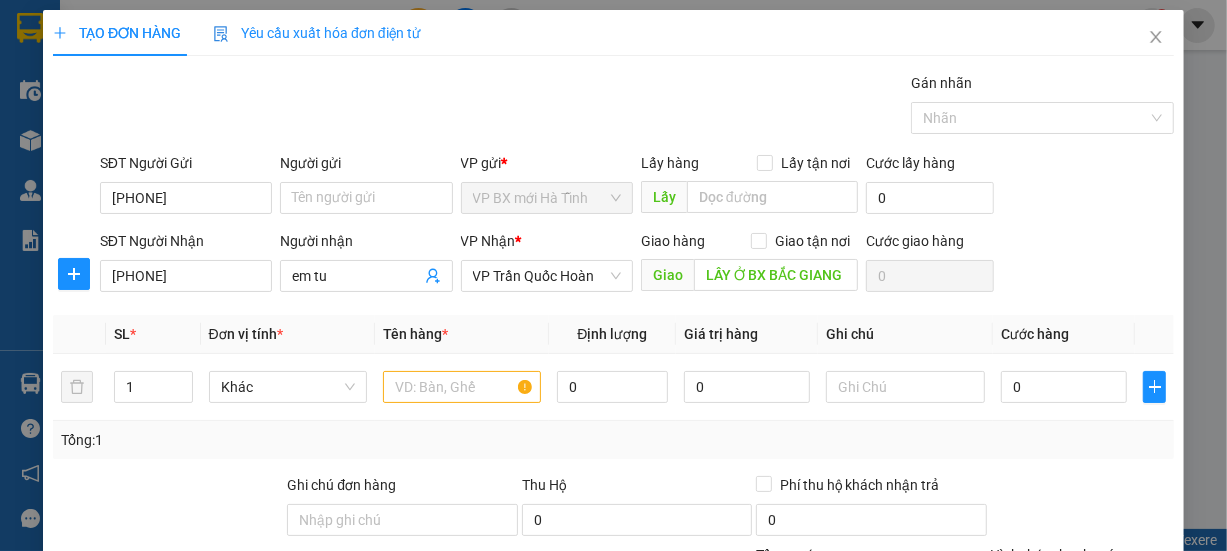 scroll, scrollTop: 206, scrollLeft: 0, axis: vertical 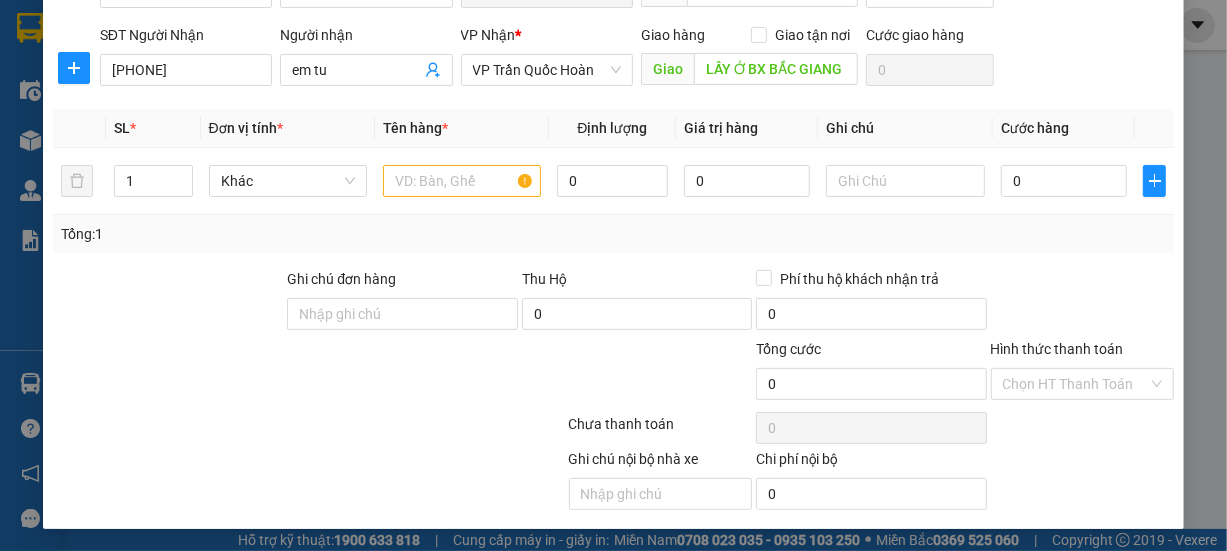 click on "SĐT Người Nhận 0824241330 Người nhận em tu VP Nhận  * VP Trần Quốc Hoàn Giao hàng Giao tận nơi Giao LẤY Ở BX BẮC GIANG Cước giao hàng 0" at bounding box center (637, 59) 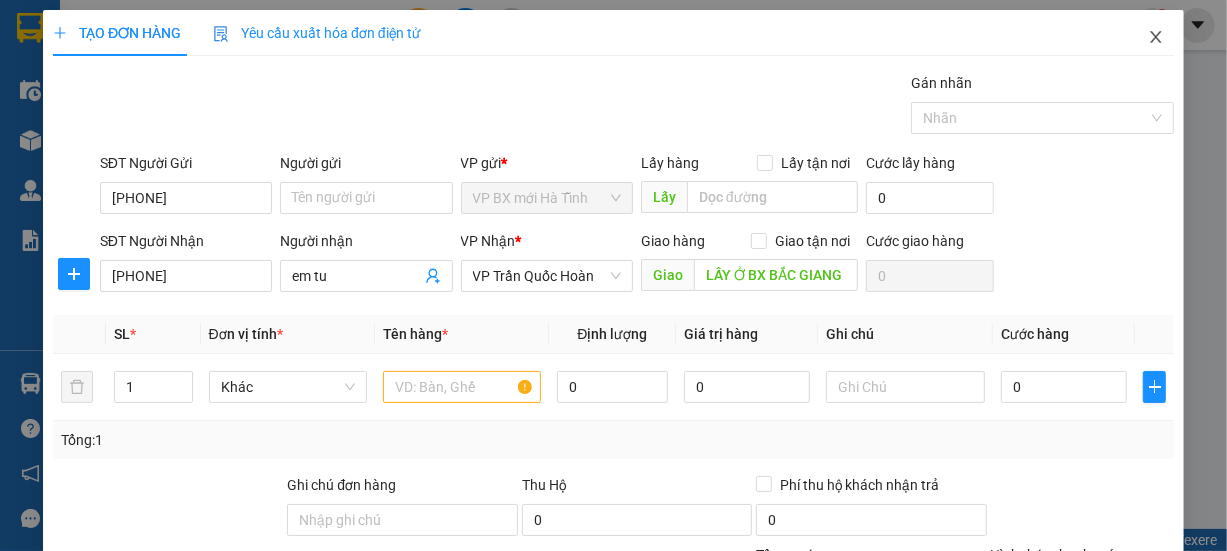 click 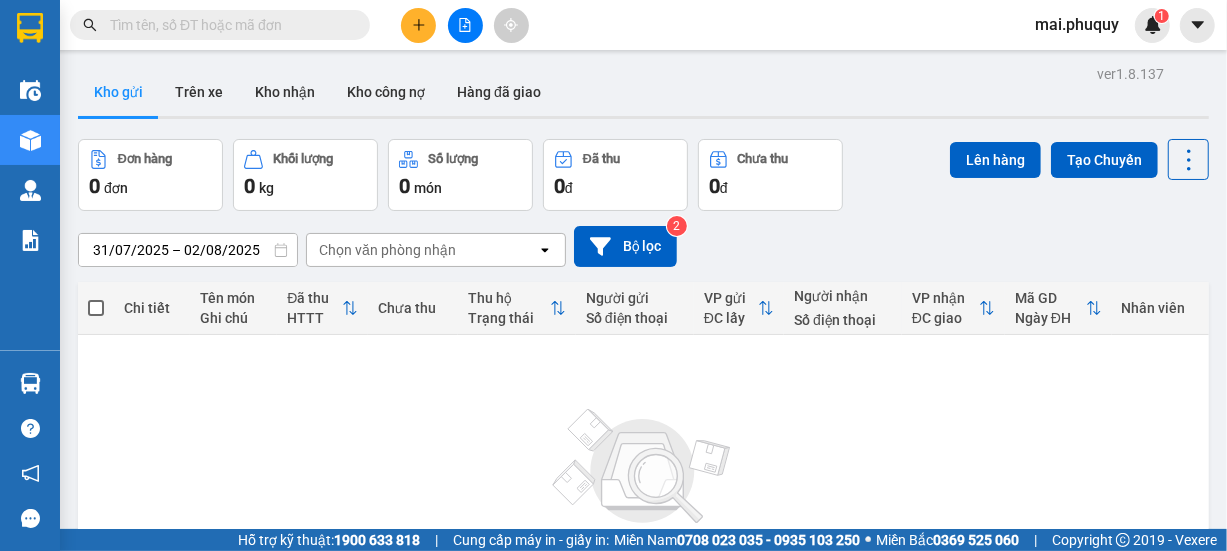 click 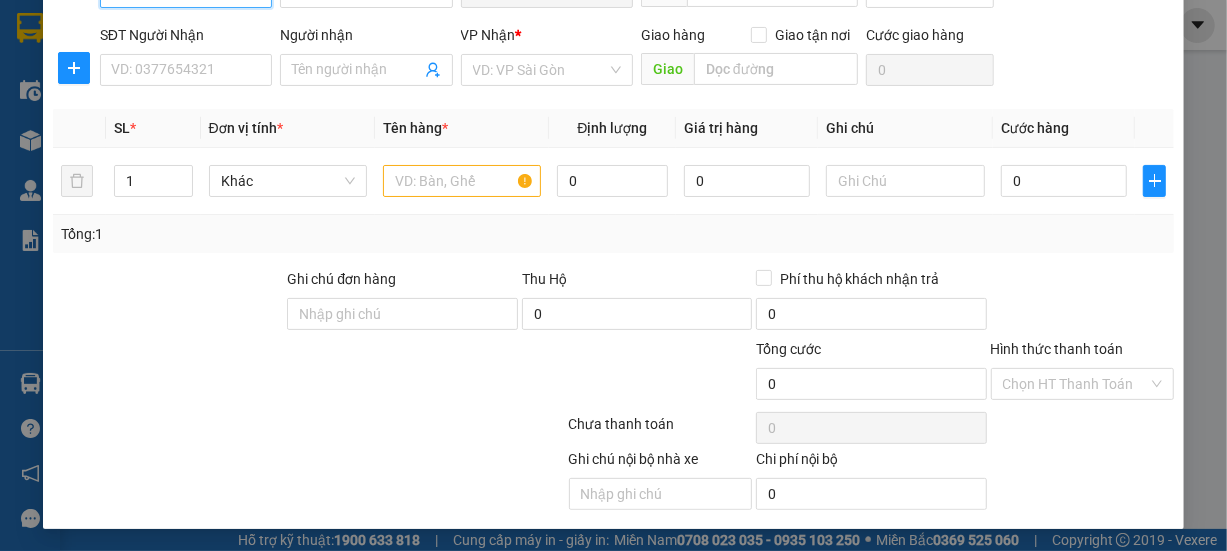 scroll, scrollTop: 0, scrollLeft: 0, axis: both 